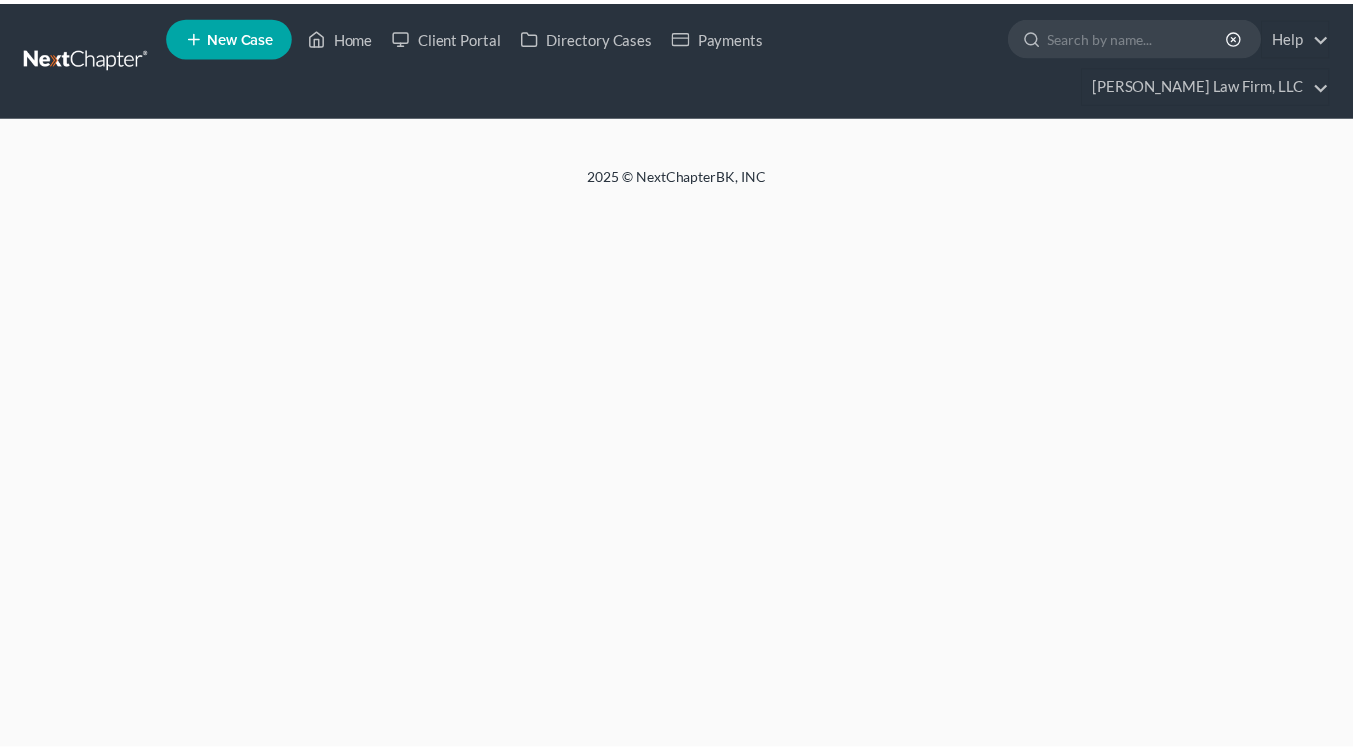 scroll, scrollTop: 0, scrollLeft: 0, axis: both 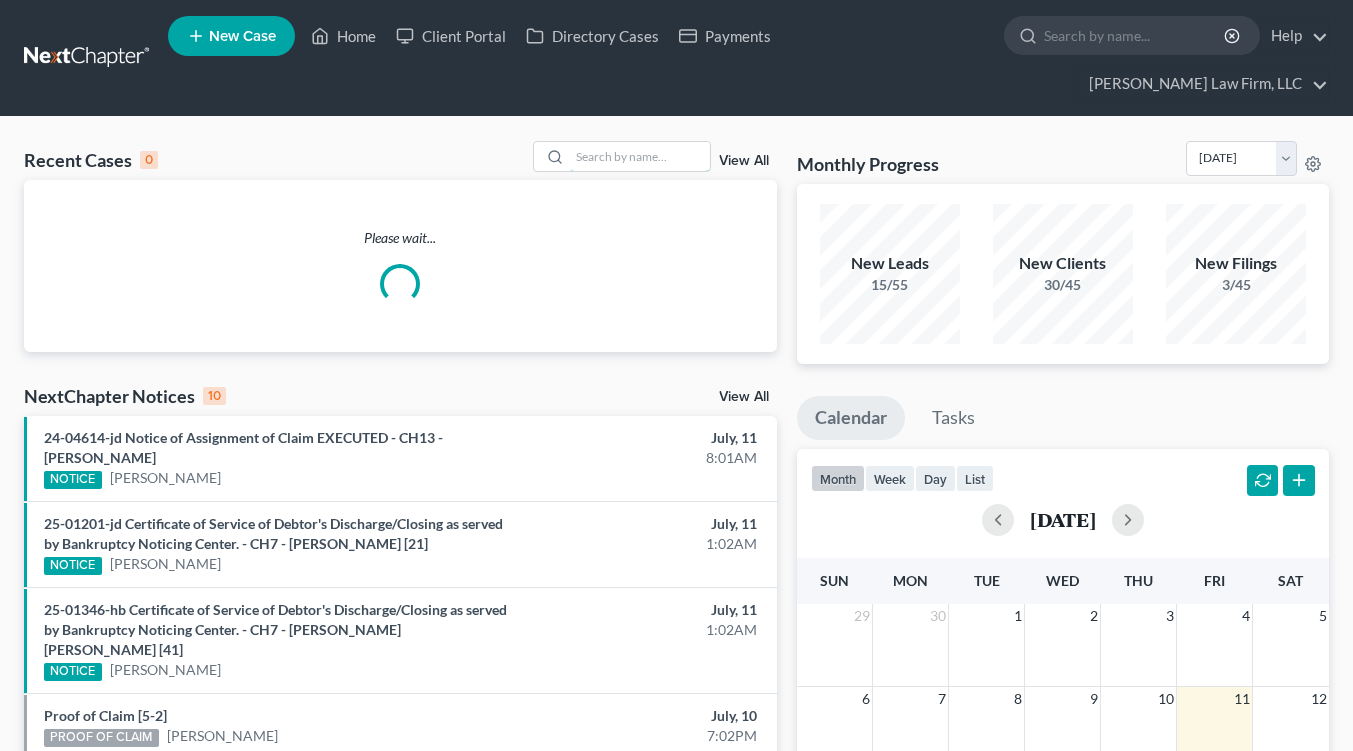 click at bounding box center (640, 156) 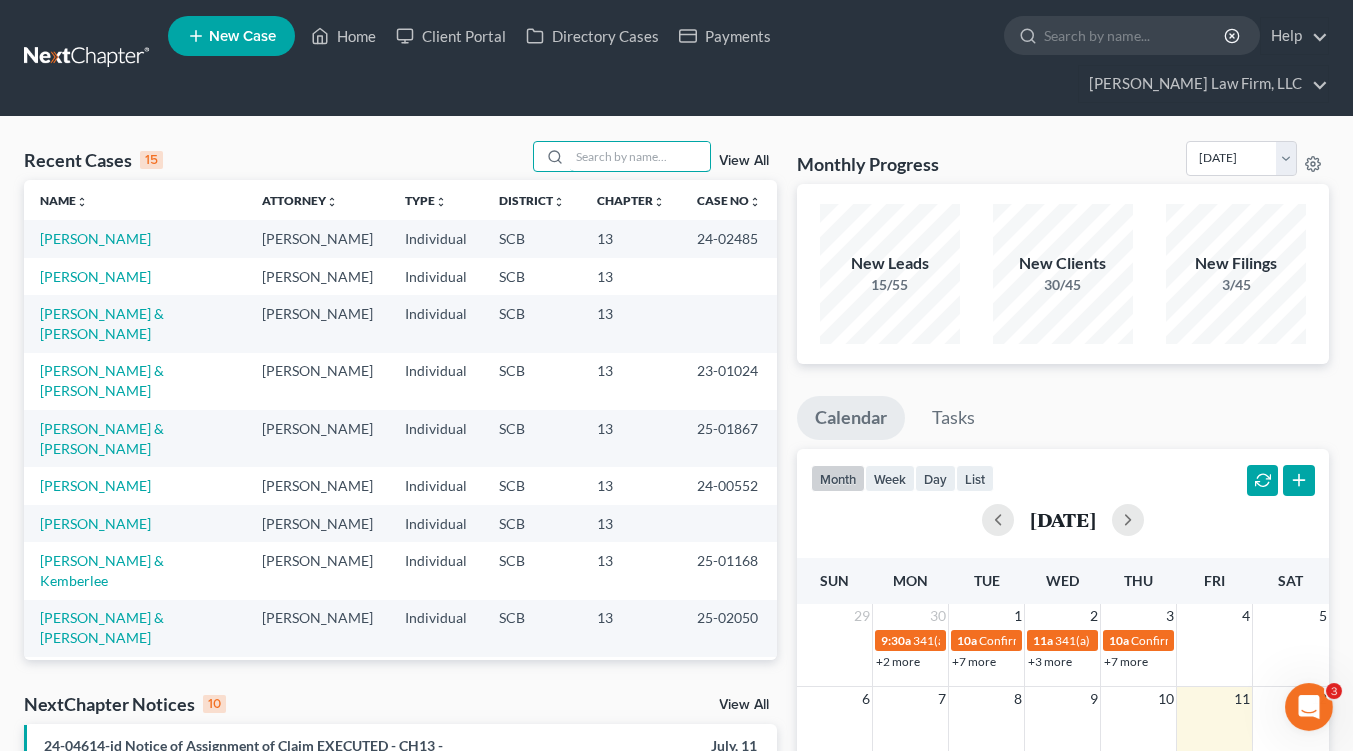 scroll, scrollTop: 0, scrollLeft: 0, axis: both 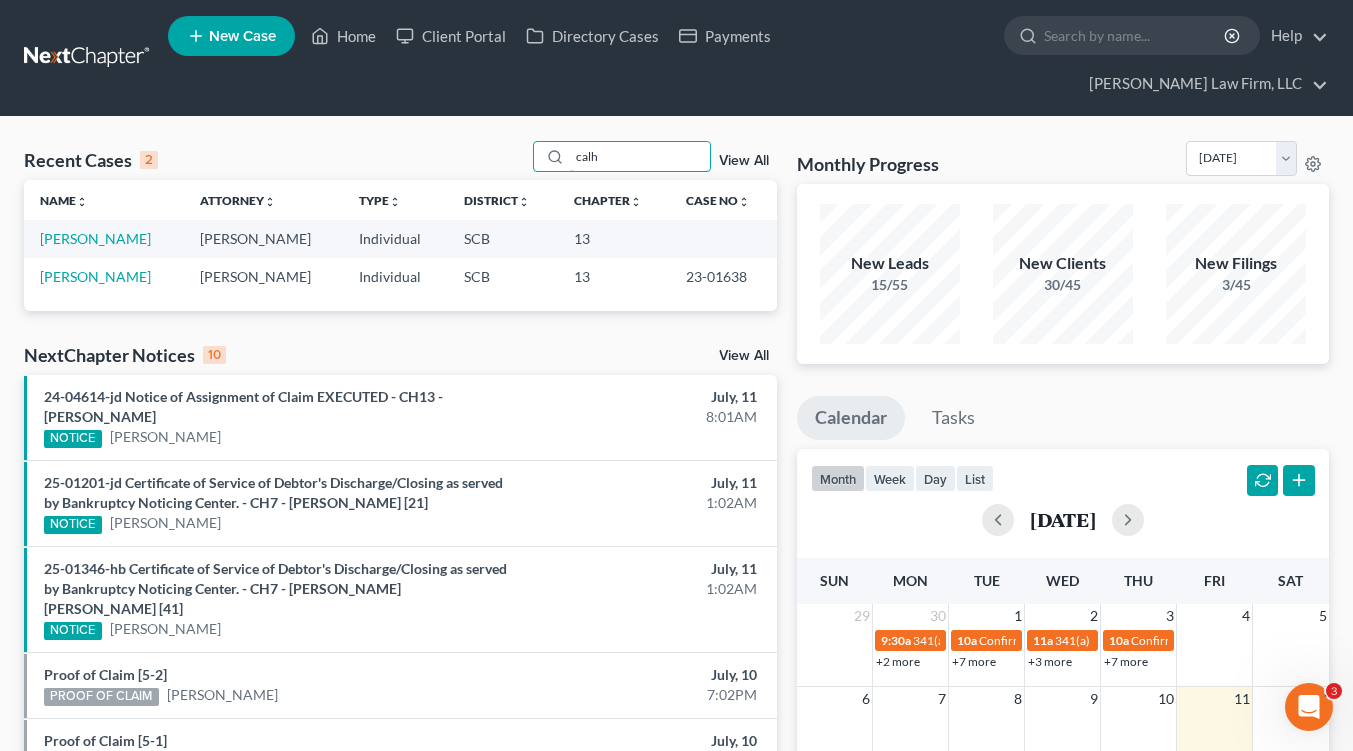 type on "calh" 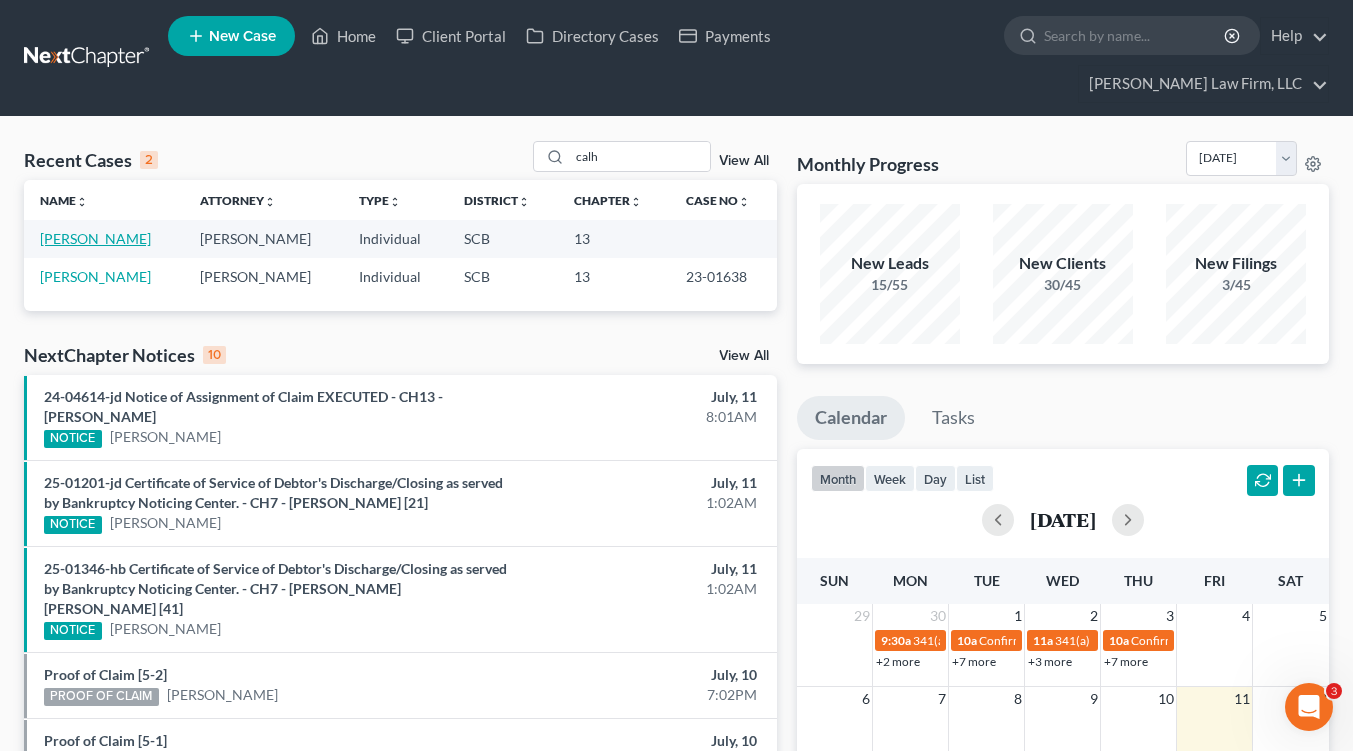 click on "[PERSON_NAME]" at bounding box center (95, 238) 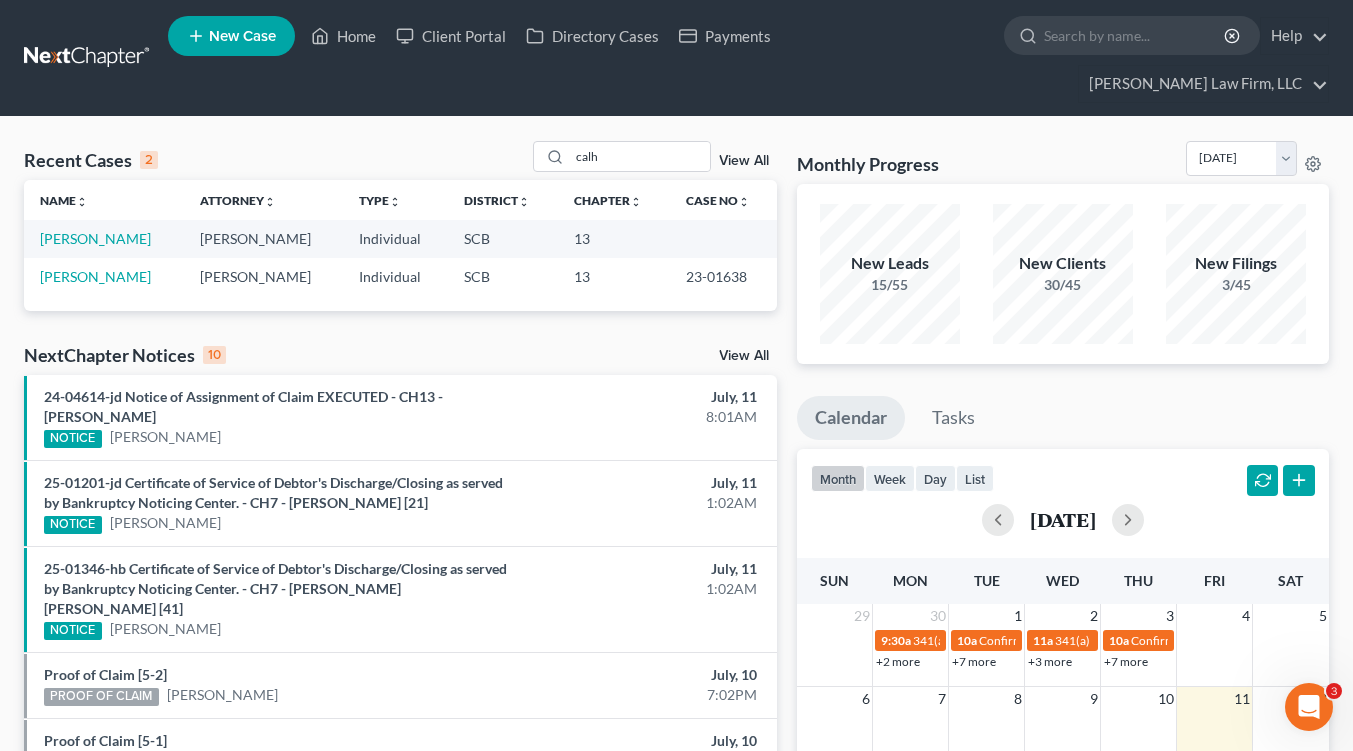 select on "4" 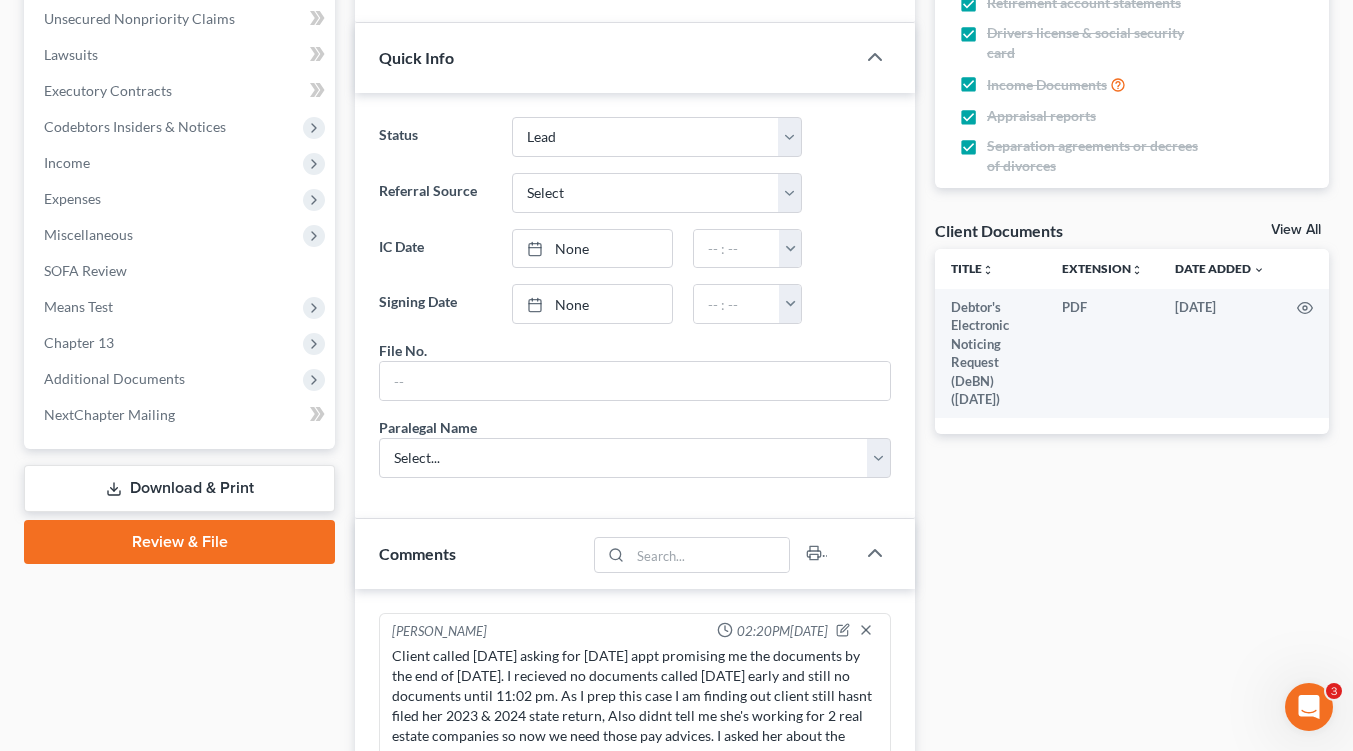 scroll, scrollTop: 600, scrollLeft: 0, axis: vertical 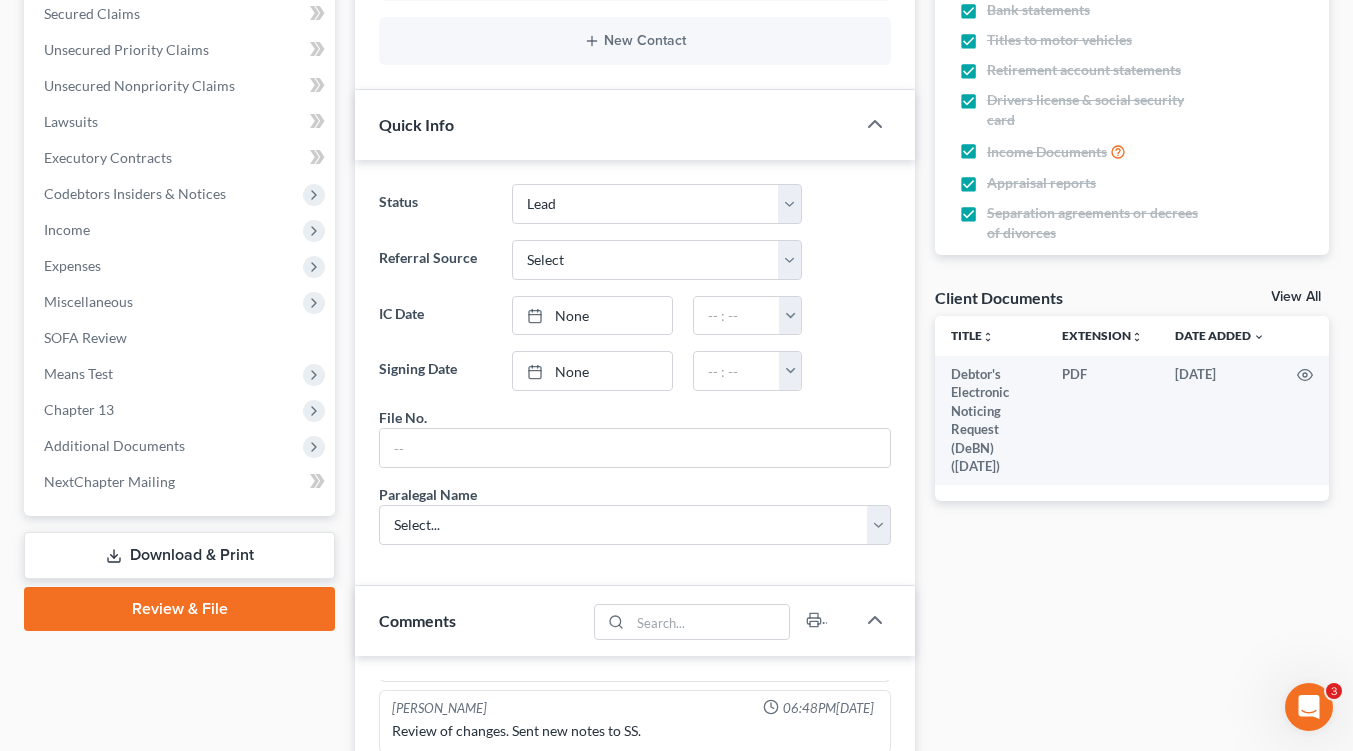 click on "Income" at bounding box center (181, 230) 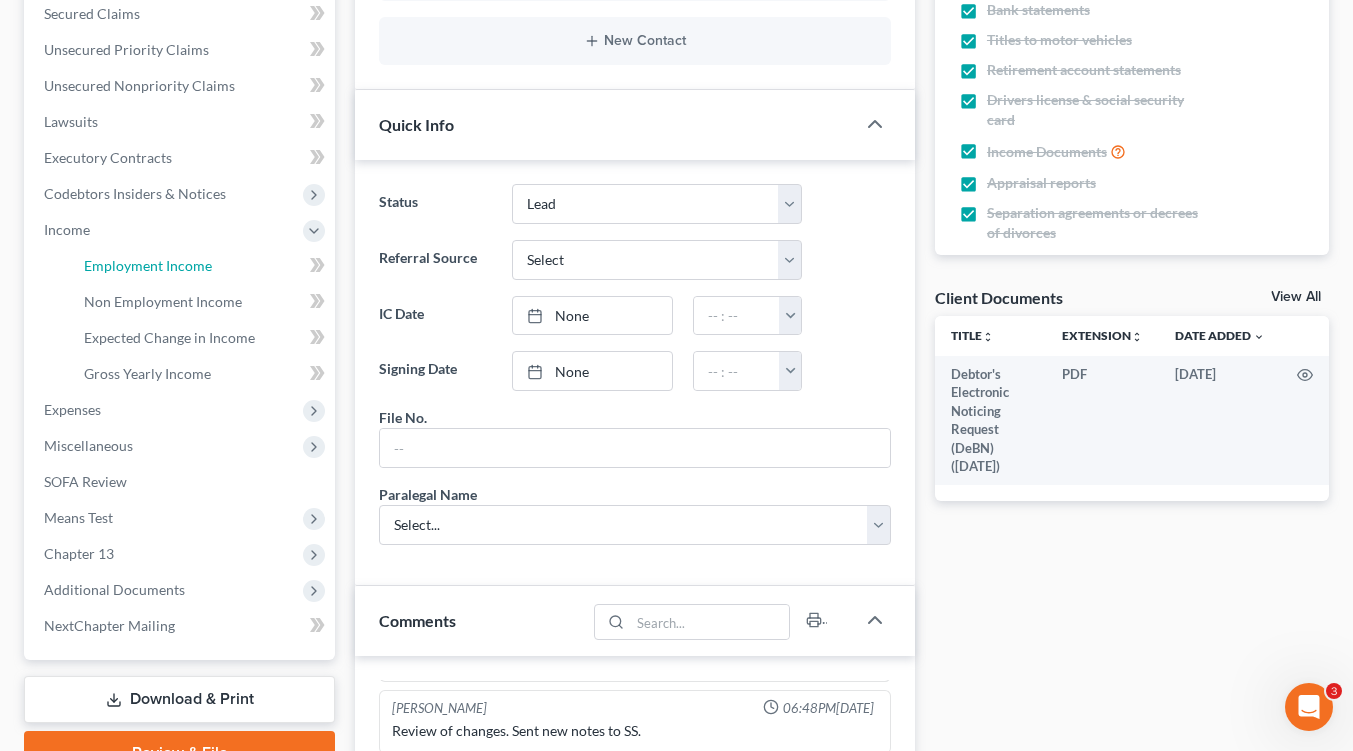 click on "Employment Income" at bounding box center (148, 265) 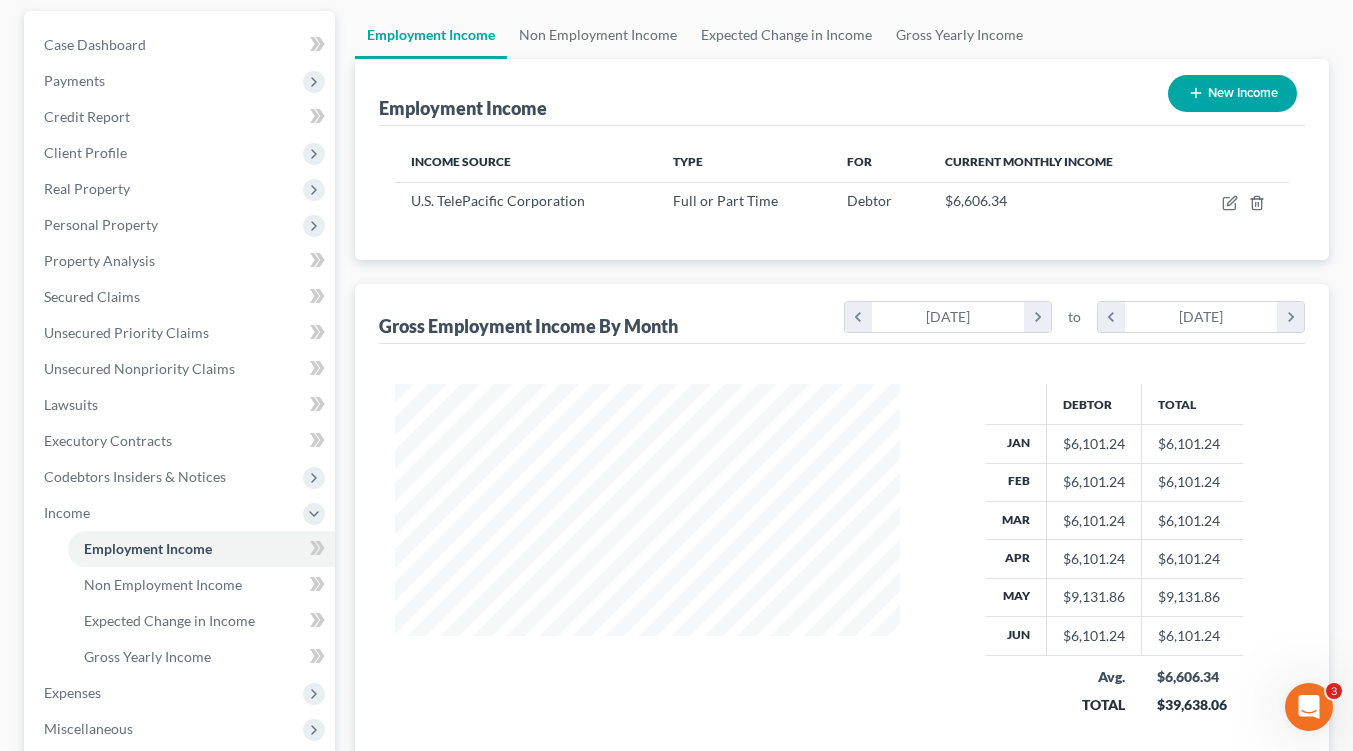 scroll, scrollTop: 0, scrollLeft: 0, axis: both 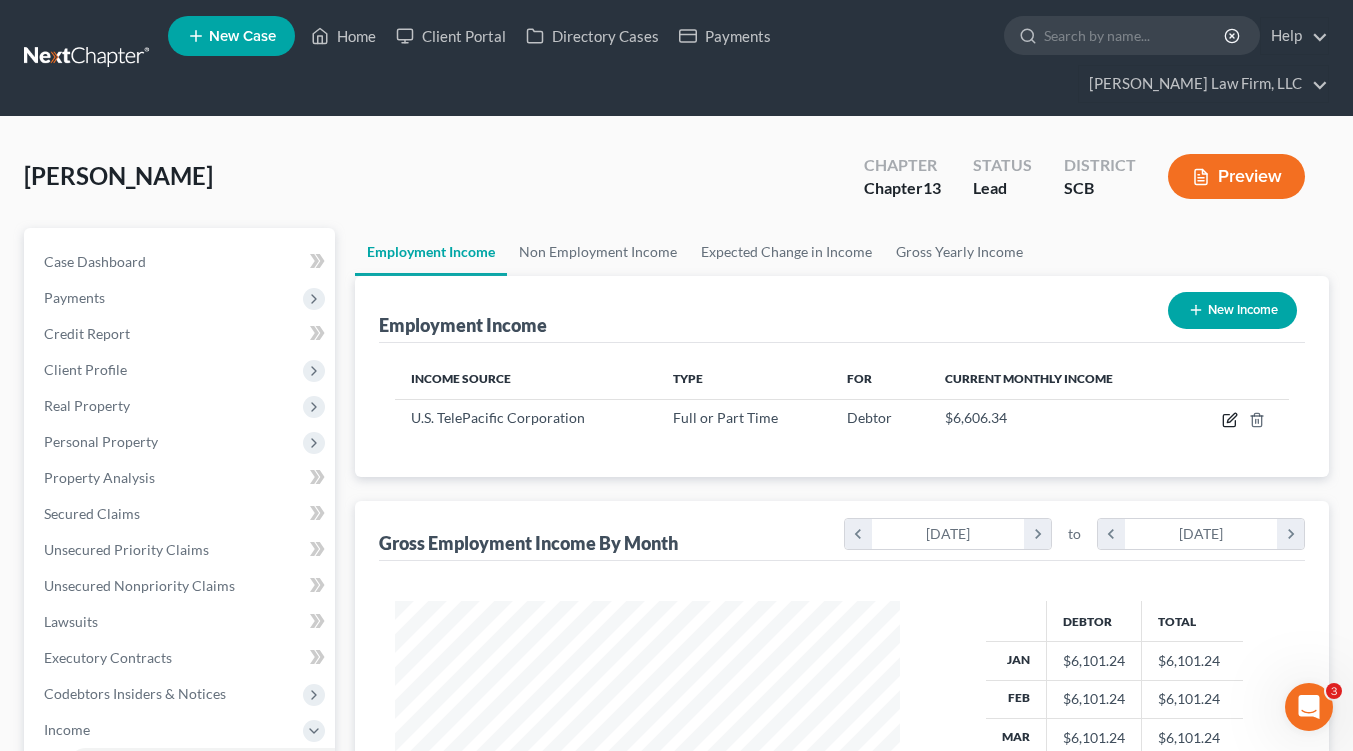 click 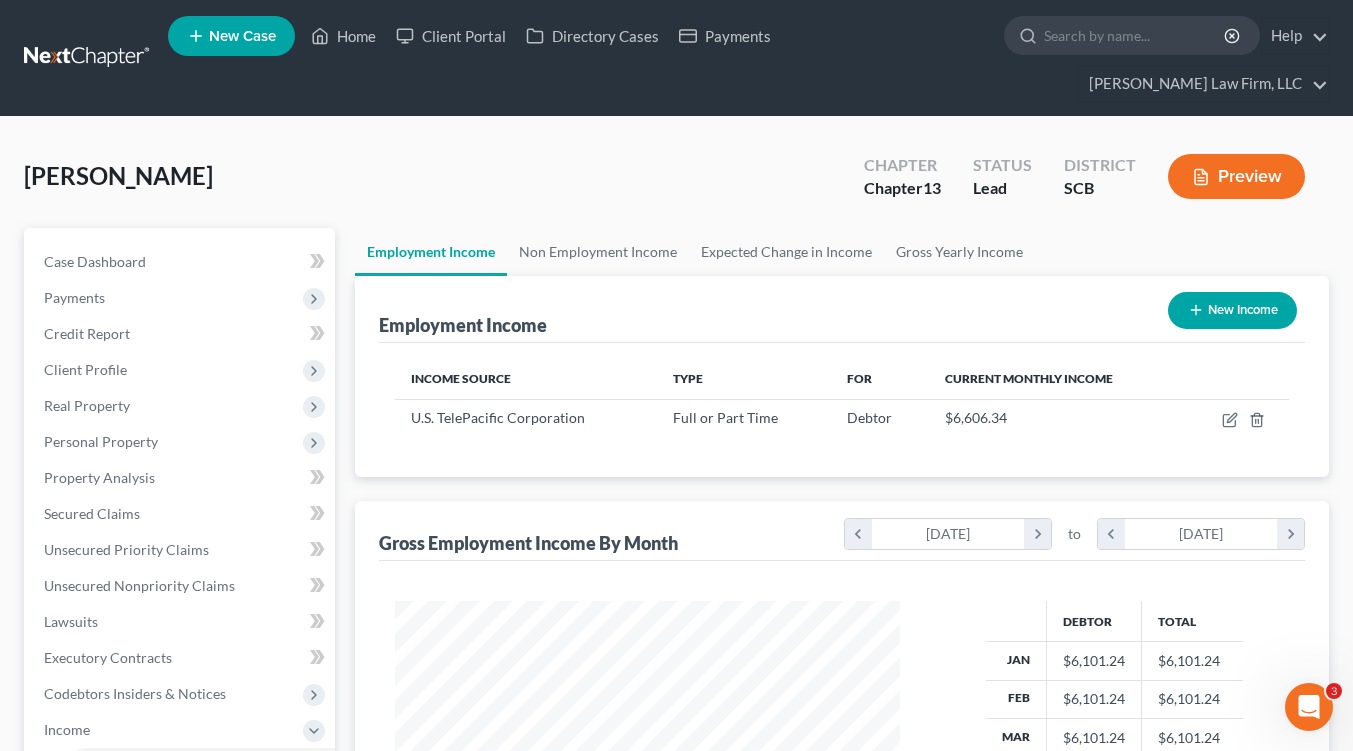 select on "0" 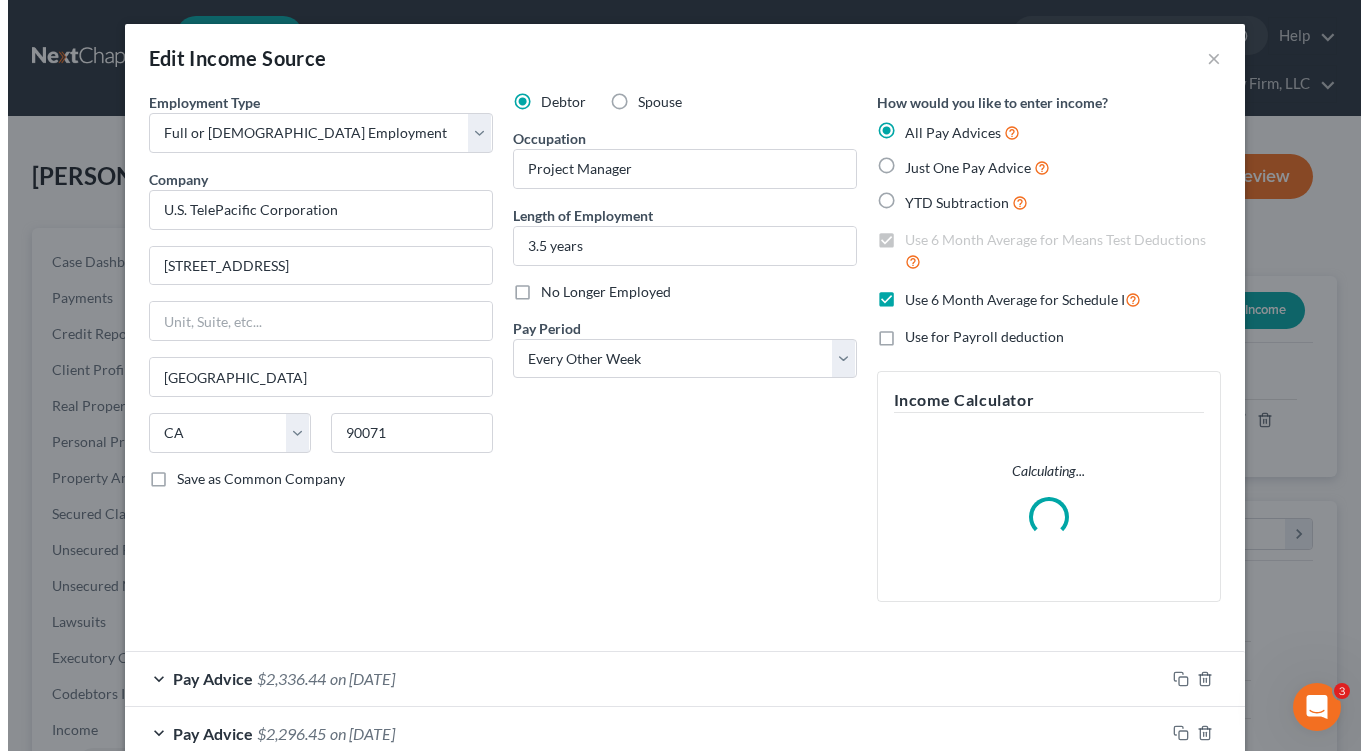 scroll, scrollTop: 999641, scrollLeft: 999448, axis: both 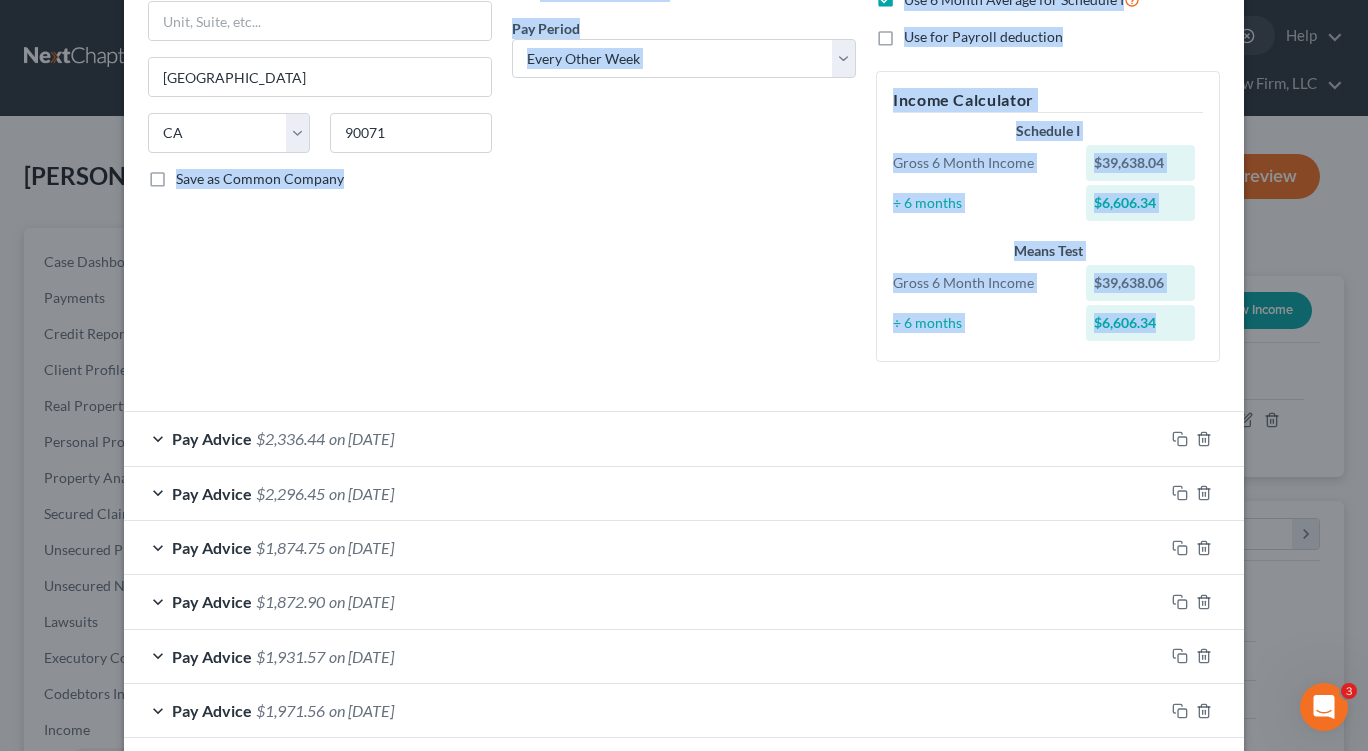 click on "Employment Type
*
Select Full or Part Time Employment Self Employment
Company
*
U.S. TelePacific Corporation                      515 South Flower Street Los Angeles State AL AK AR AZ CA CO CT DE DC FL GA GU HI ID IL IN IA KS KY LA ME MD MA MI MN MS MO MT NC ND NE NV NH NJ NM NY OH OK OR PA PR RI SC SD TN TX UT VI VA VT WA WV WI WY 90071 Save as Common Company Debtor Spouse Occupation Project Manager Length of Employment 3.5 years No Longer Employed
Pay Period
*
Select Monthly Twice Monthly Every Other Week Weekly How would you like to enter income?
All Pay Advices
Just One Pay Advice
YTD Subtraction
Use 6 Month Average for Means Test Deductions  Use 6 Month Average for Schedule I  Use for Payroll deduction Income Calculator
Schedule I Gross 6 Month Income $39,638.04 ÷ 6 months $6,606.34 Means Test Gross 6 Month Income $39,638.06 ÷ 6 months $6,606.34
*" at bounding box center (684, 455) 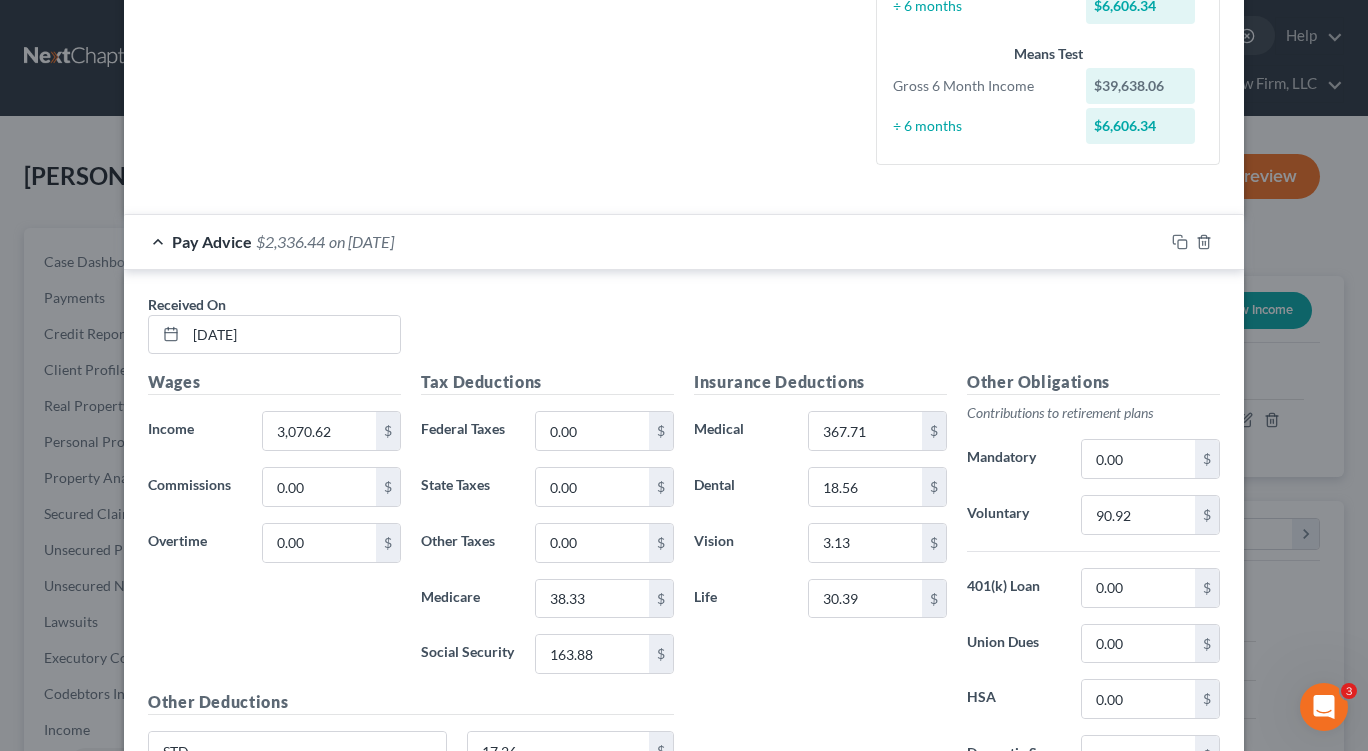 scroll, scrollTop: 500, scrollLeft: 0, axis: vertical 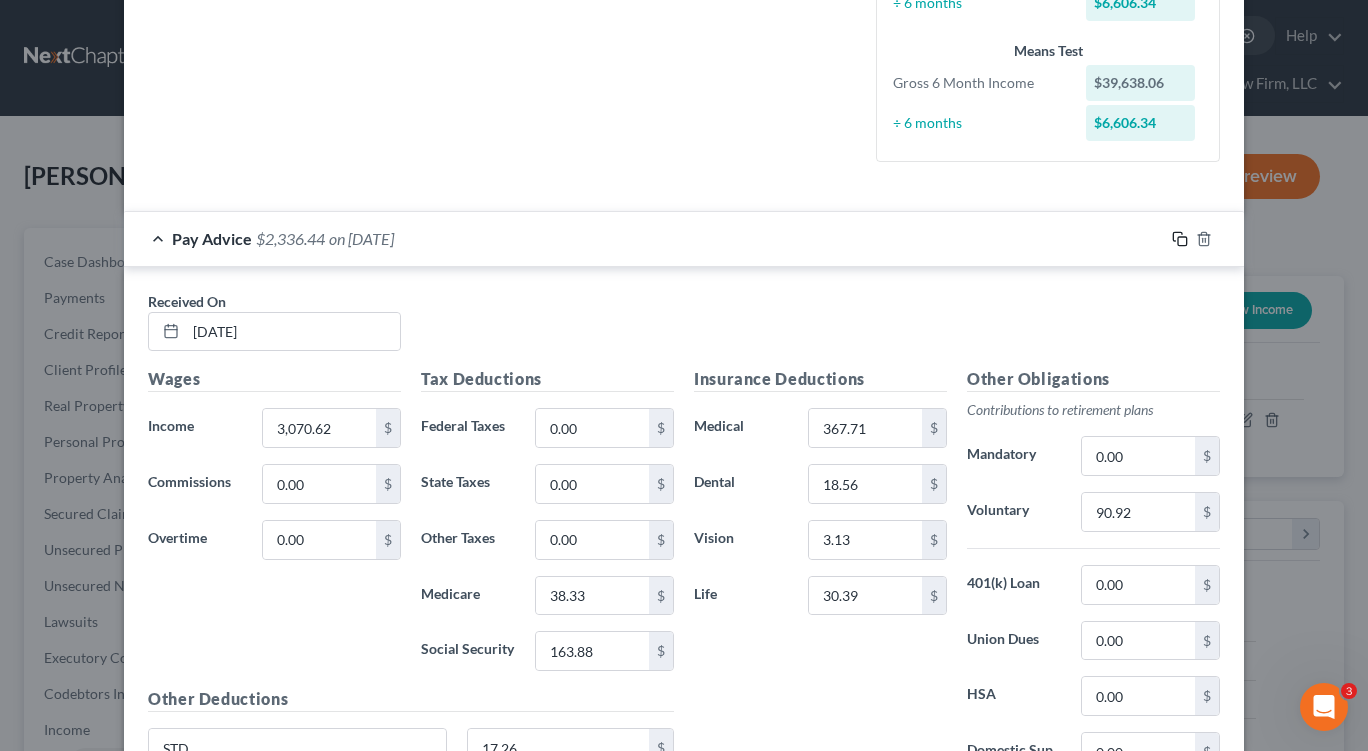 click 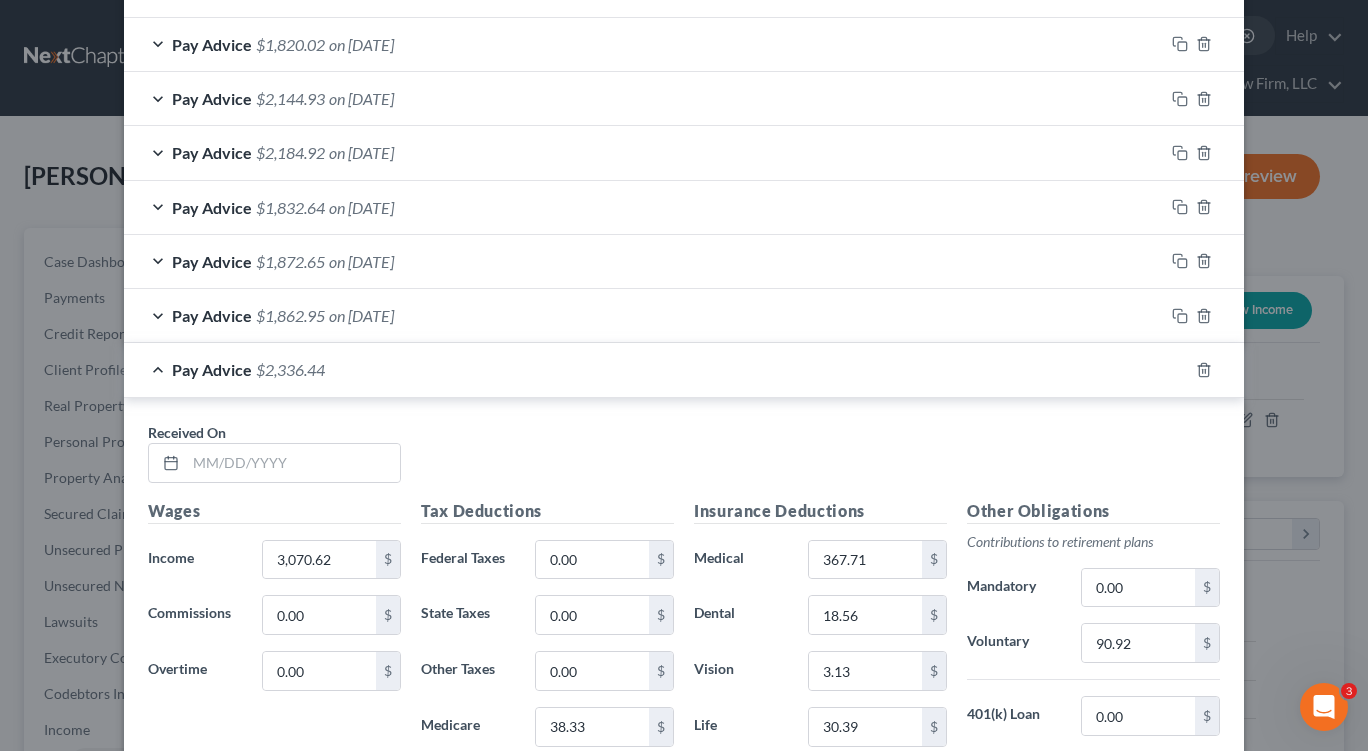 scroll, scrollTop: 1100, scrollLeft: 0, axis: vertical 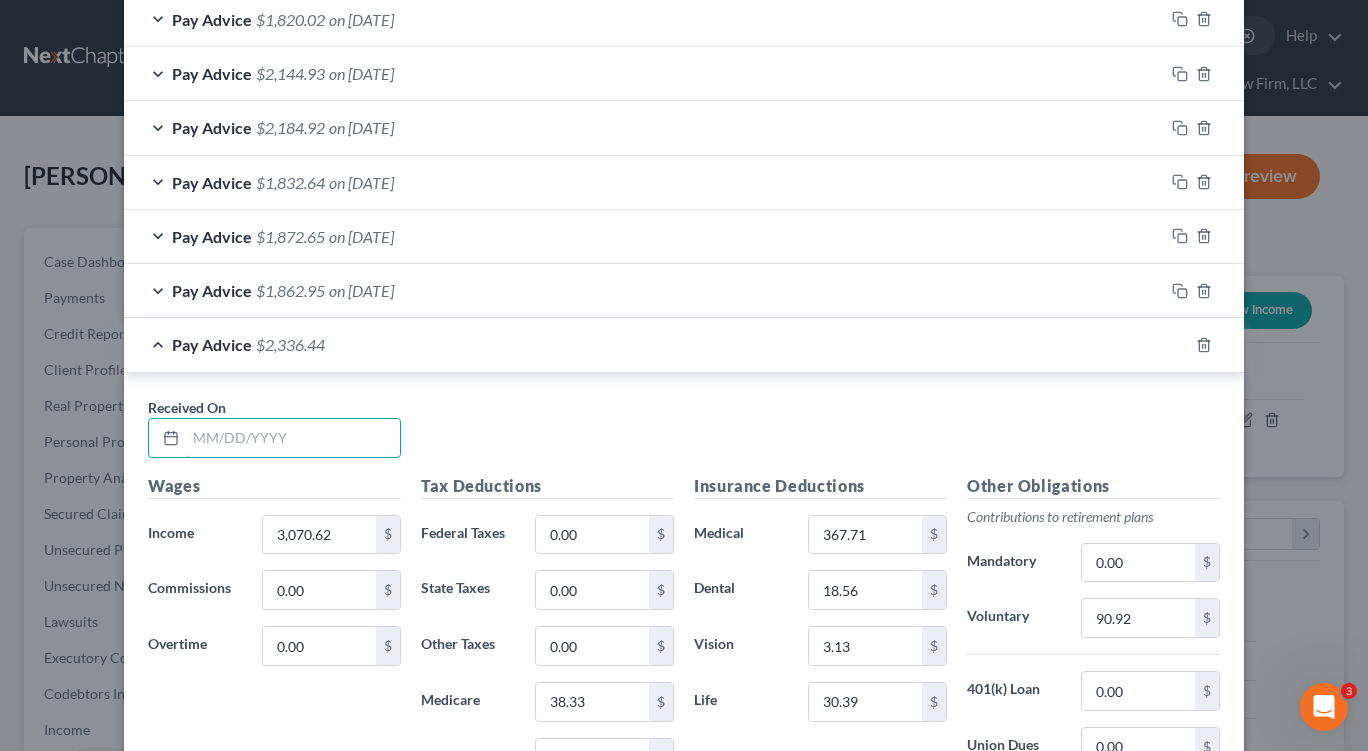 drag, startPoint x: 240, startPoint y: 438, endPoint x: 216, endPoint y: 423, distance: 28.301943 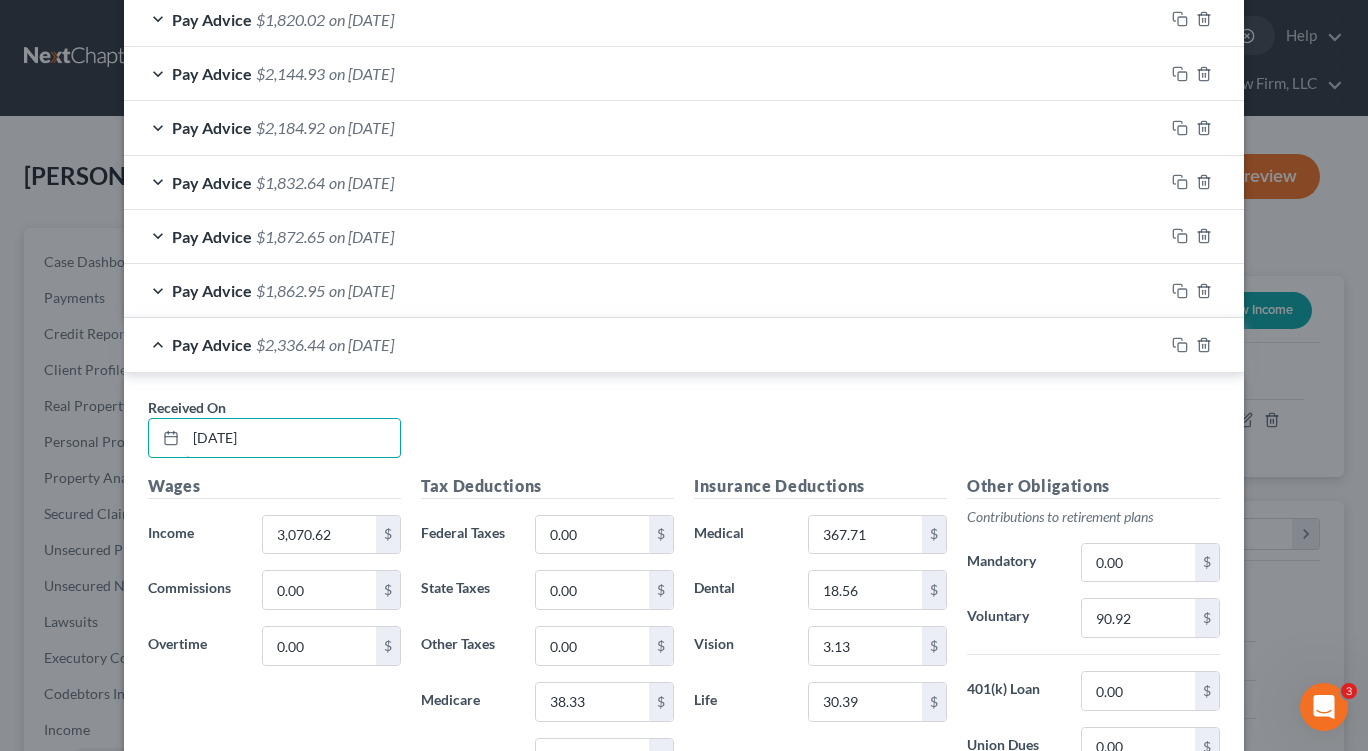 type on "07/11/2025" 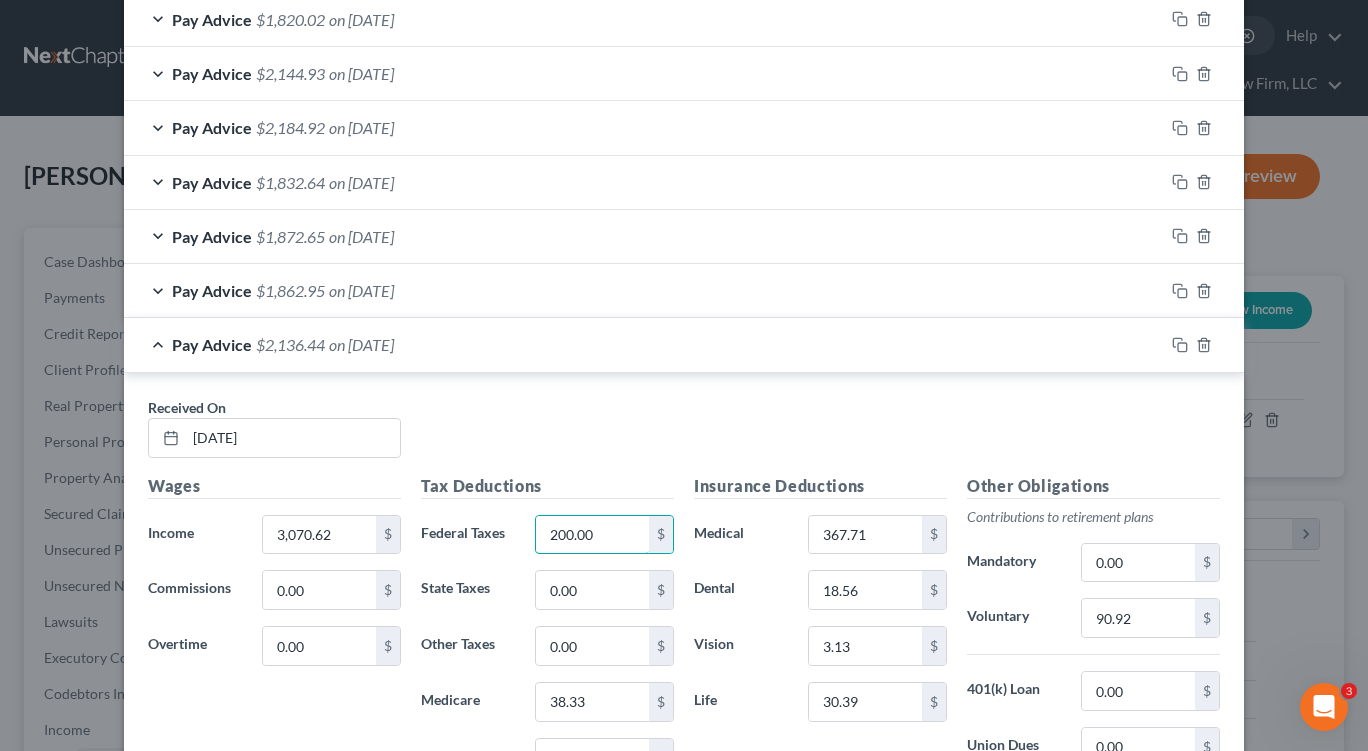 type on "200.00" 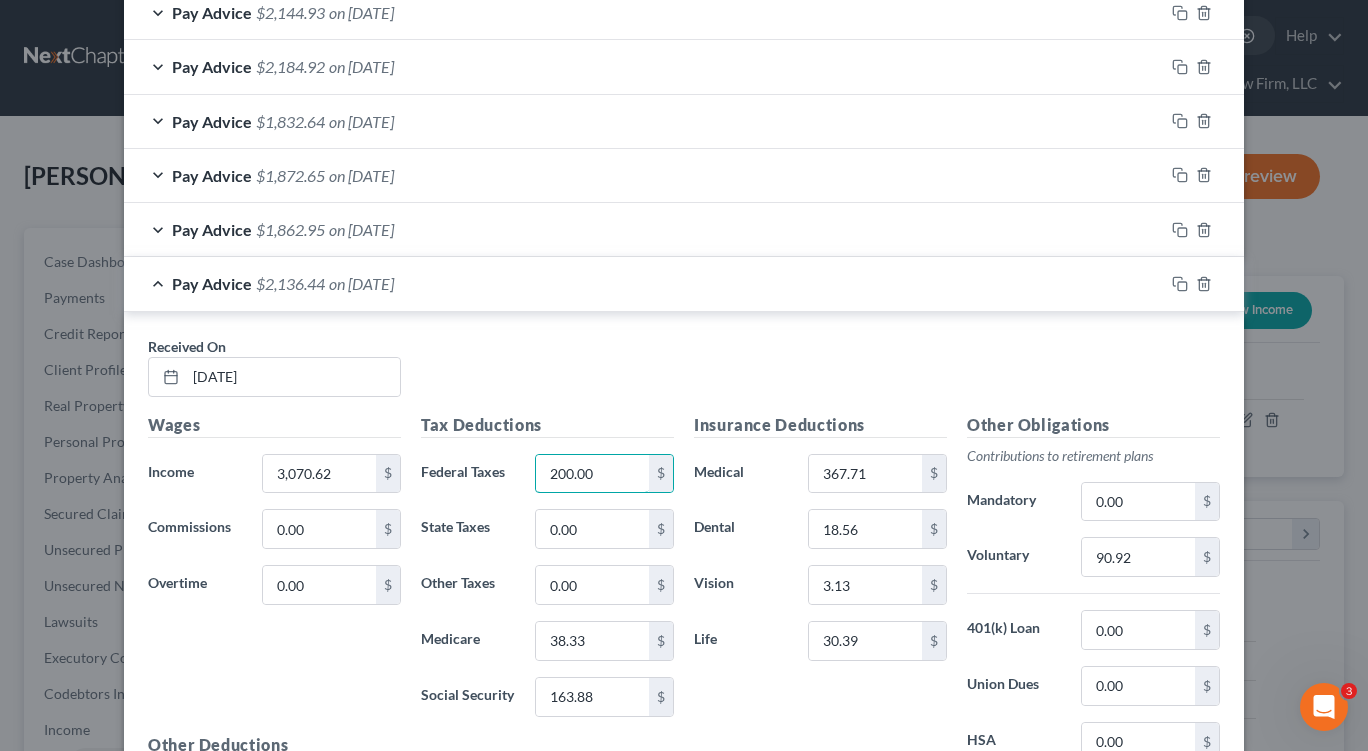 scroll, scrollTop: 1200, scrollLeft: 0, axis: vertical 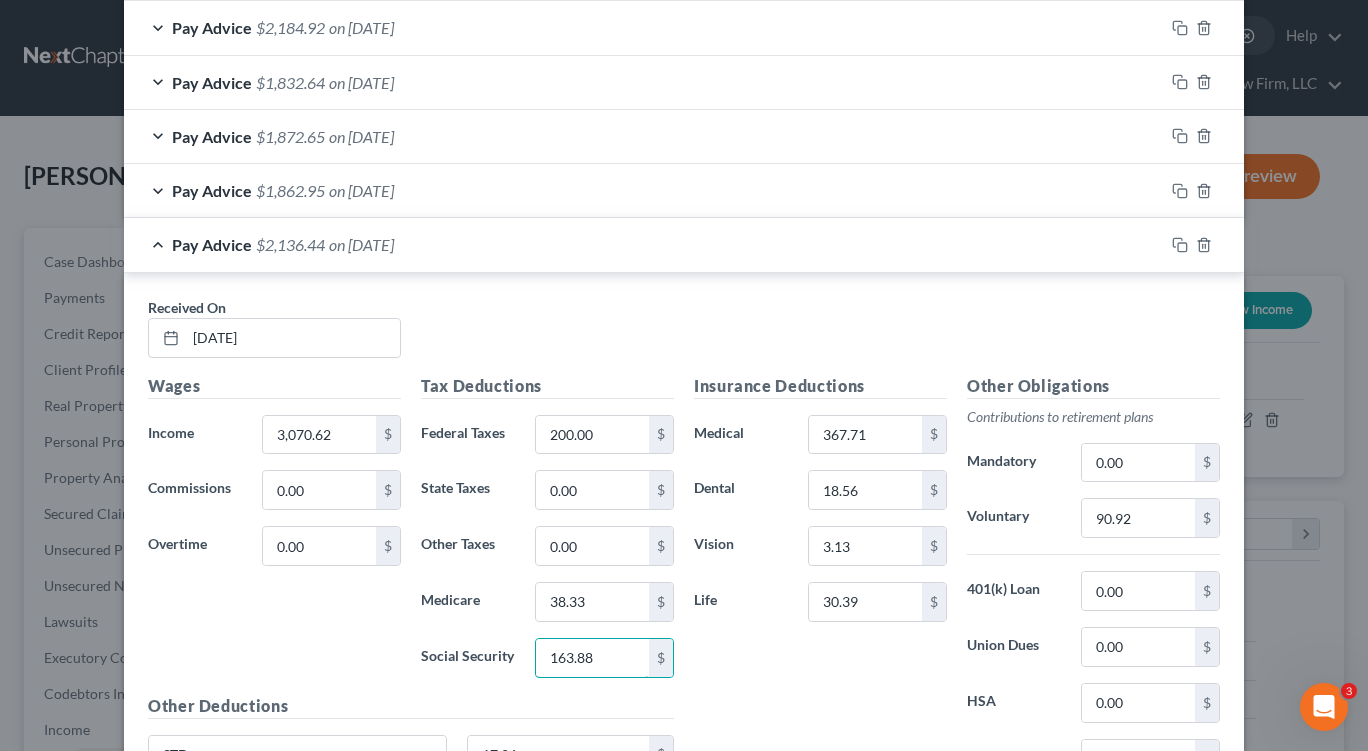 click on "163.88" at bounding box center (592, 658) 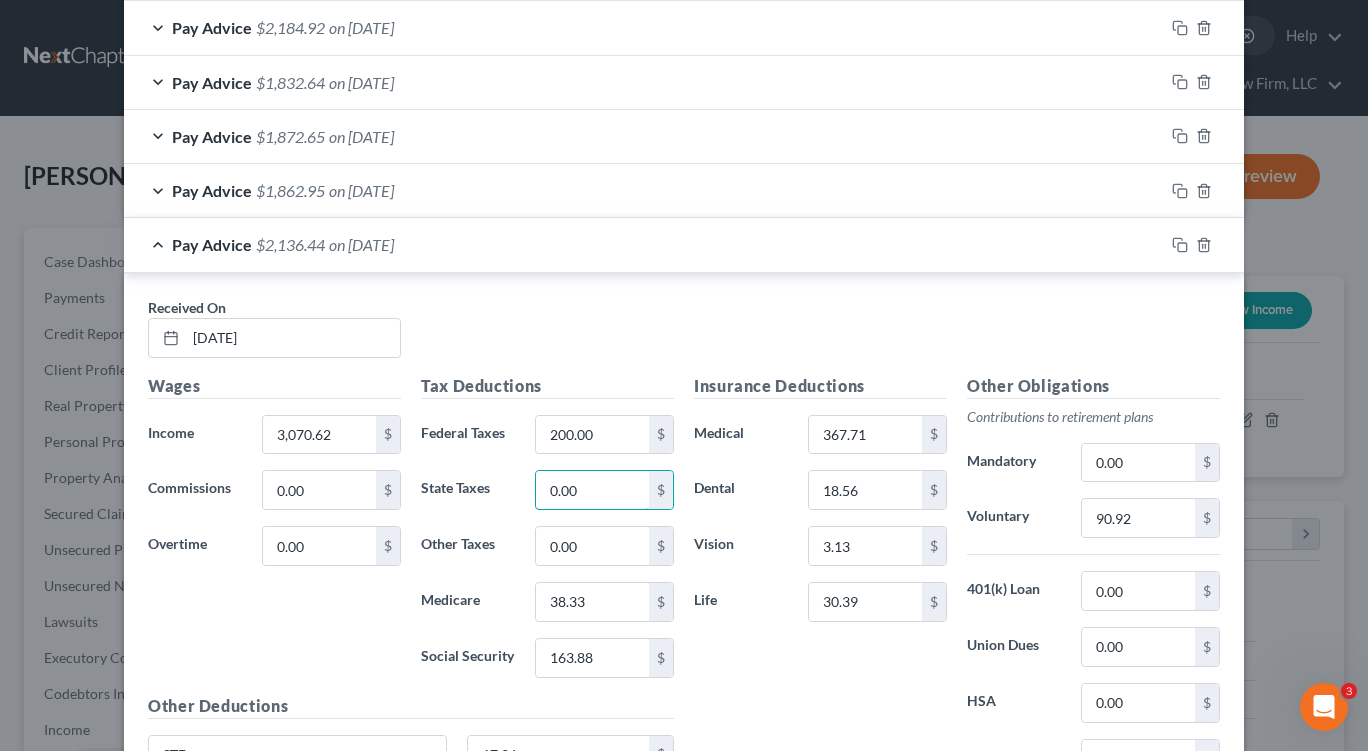 click on "0.00" at bounding box center [592, 490] 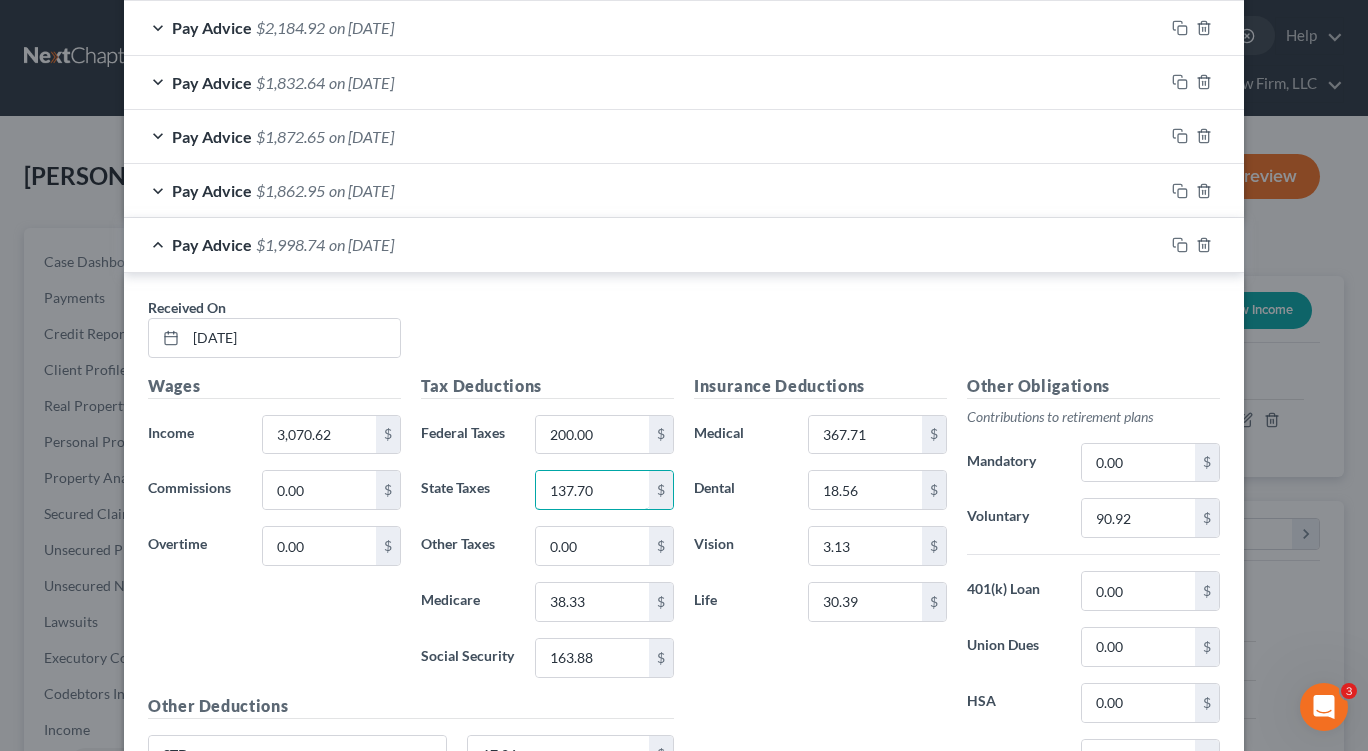 type on "137.70" 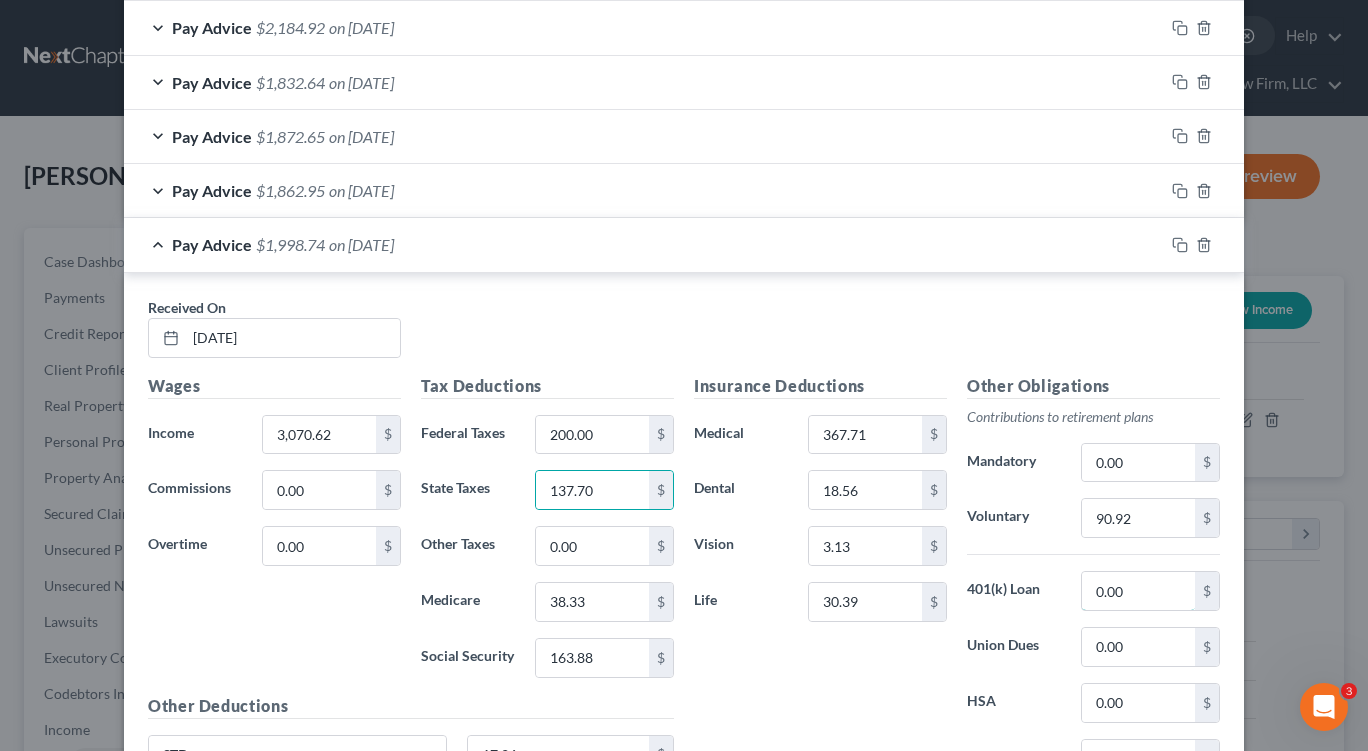 click on "0.00" at bounding box center (1138, 591) 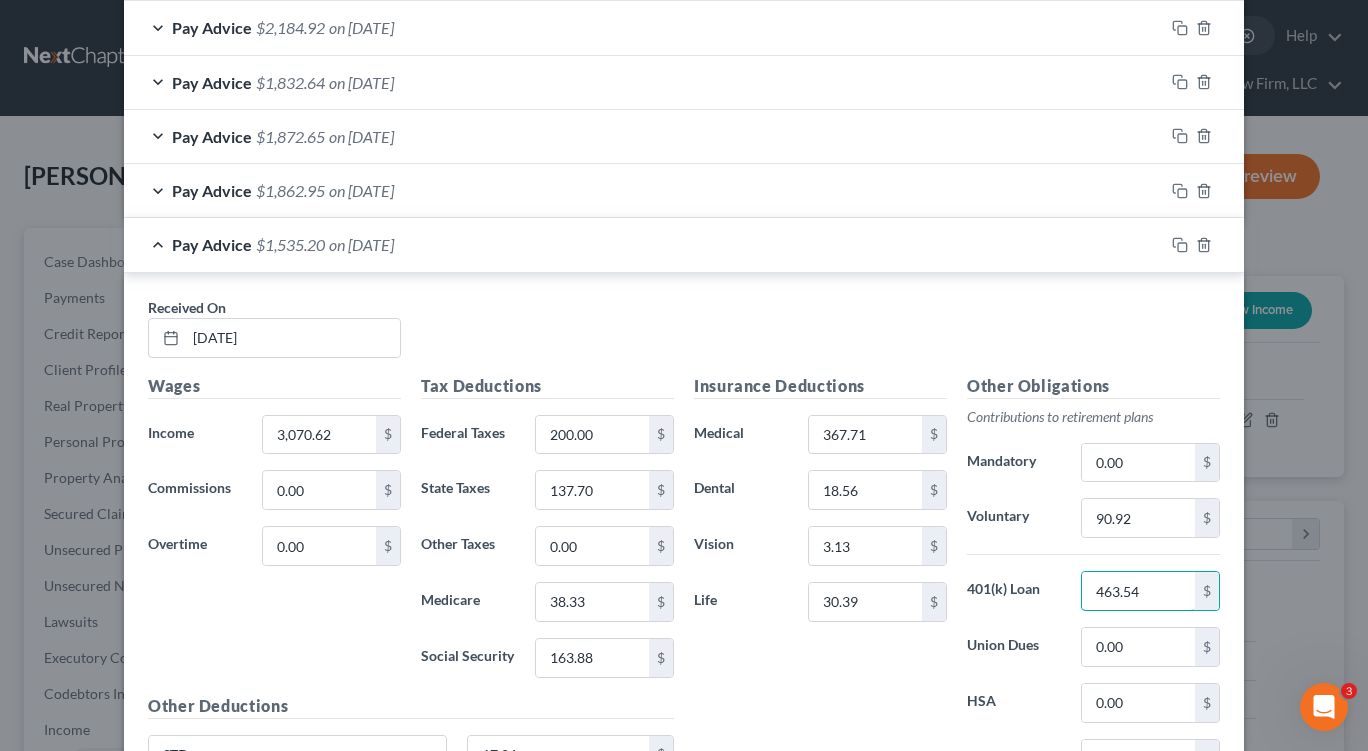 type on "463.54" 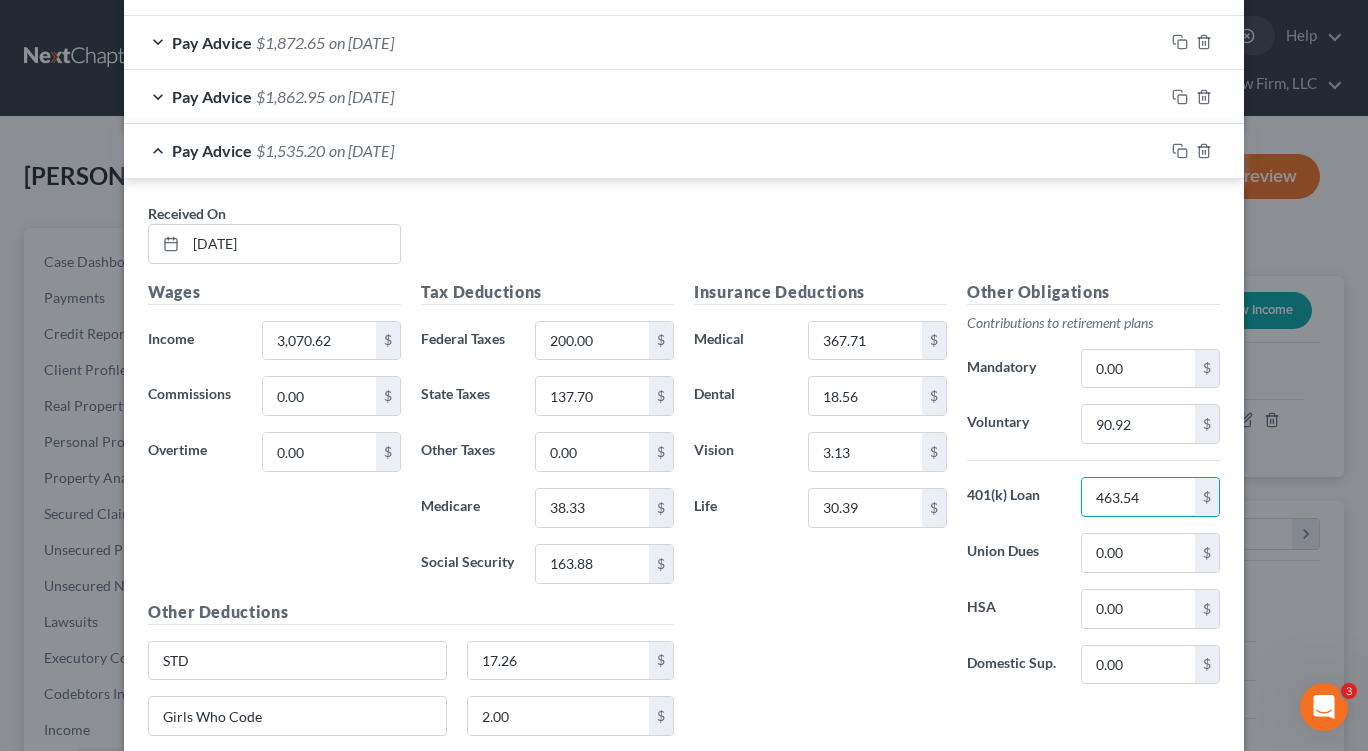scroll, scrollTop: 1400, scrollLeft: 0, axis: vertical 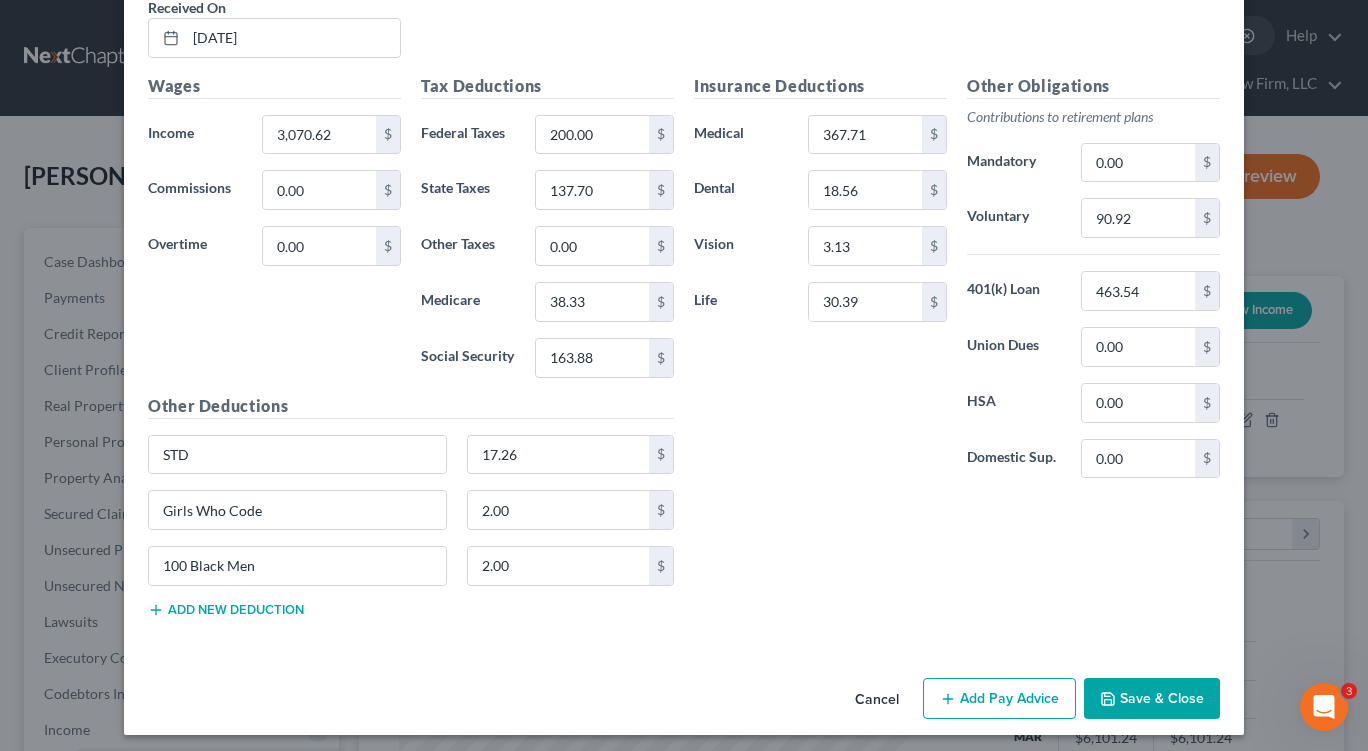 click on "Save & Close" at bounding box center [1152, 699] 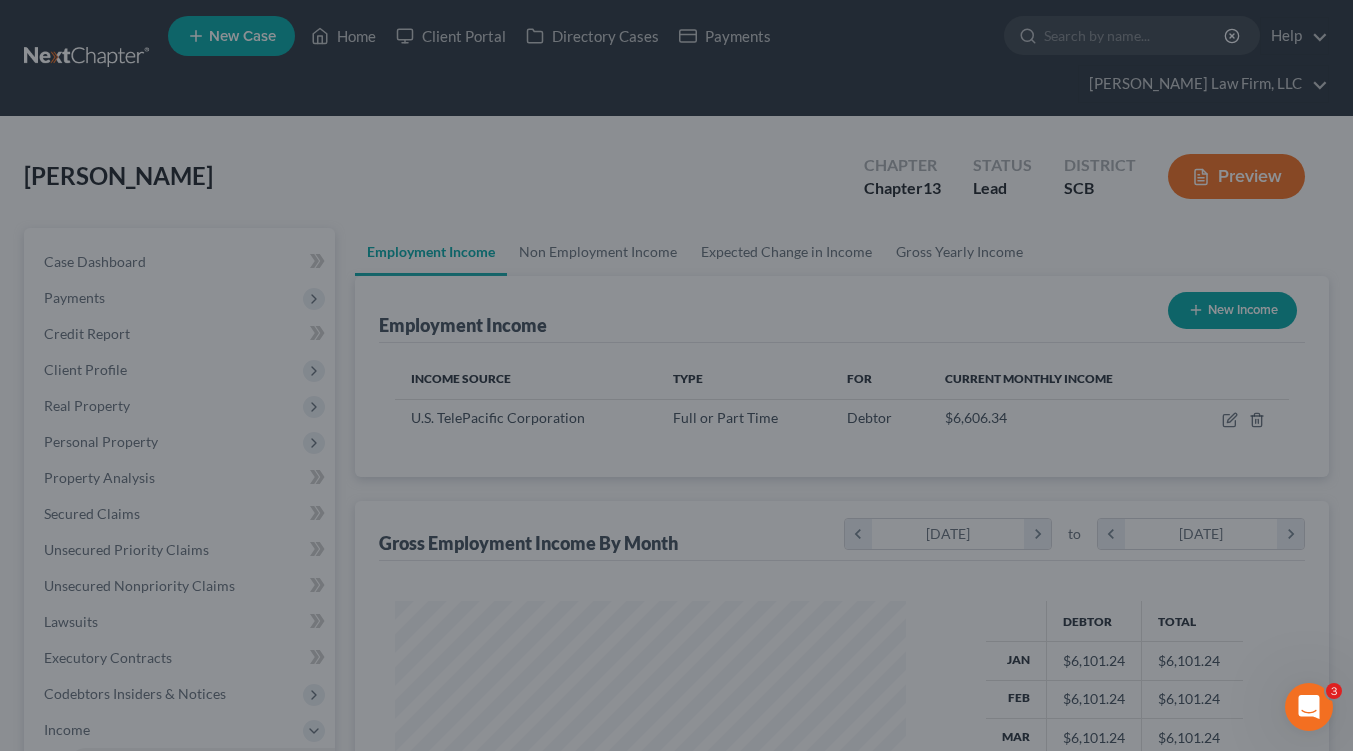 scroll, scrollTop: 358, scrollLeft: 545, axis: both 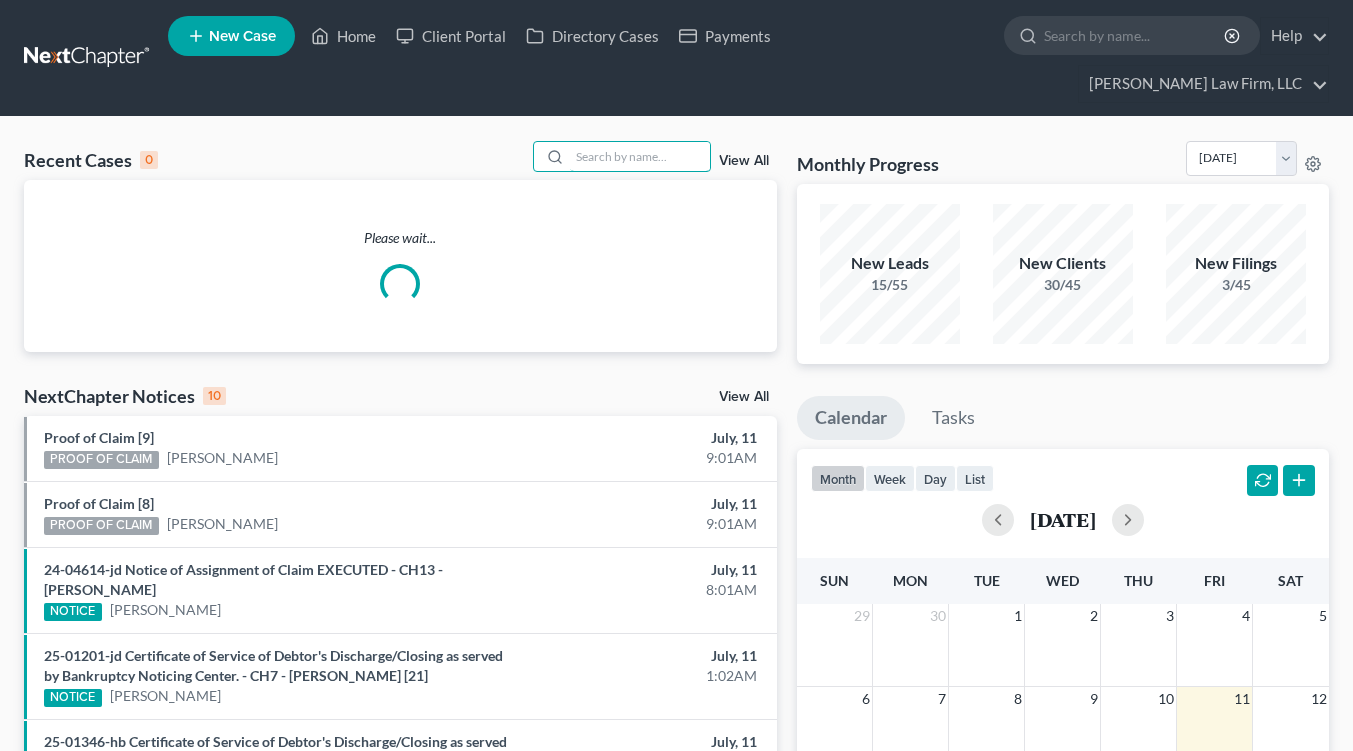 drag, startPoint x: 624, startPoint y: 121, endPoint x: 616, endPoint y: 128, distance: 10.630146 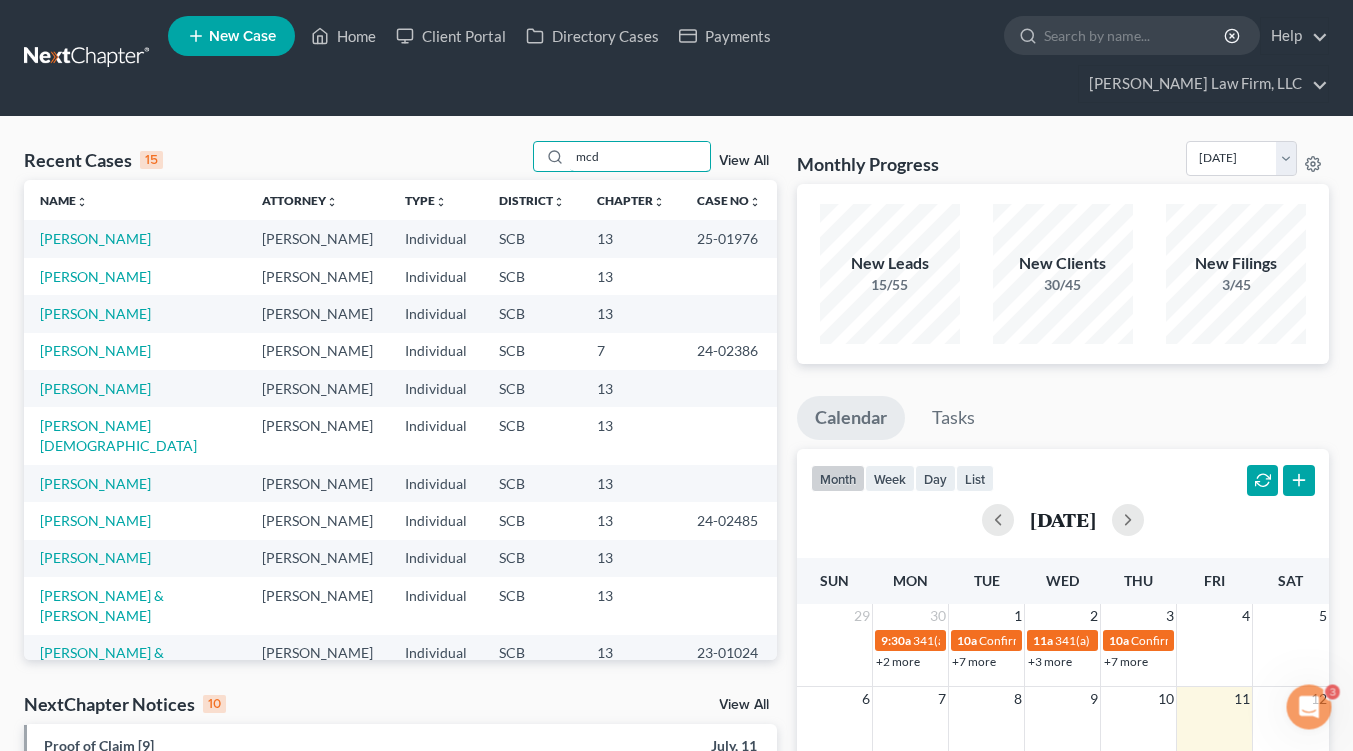 scroll, scrollTop: 0, scrollLeft: 0, axis: both 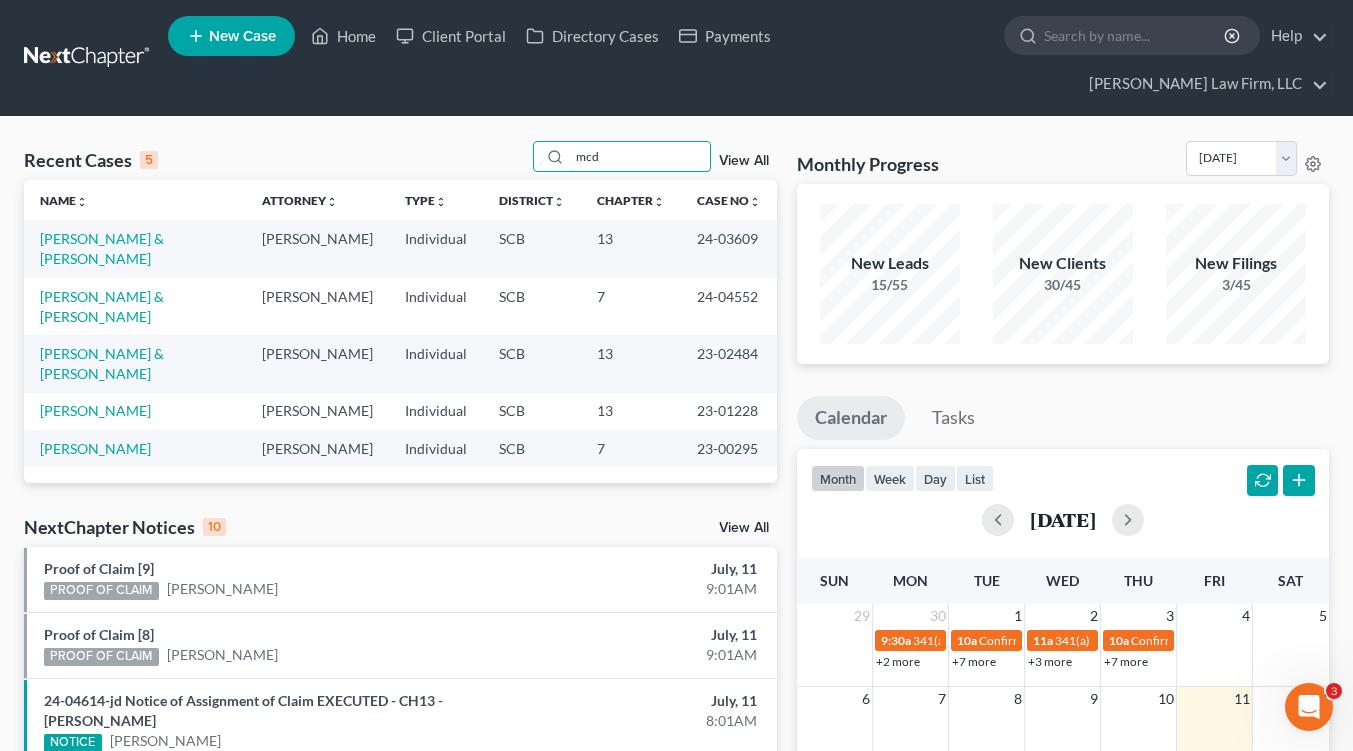type on "mcd" 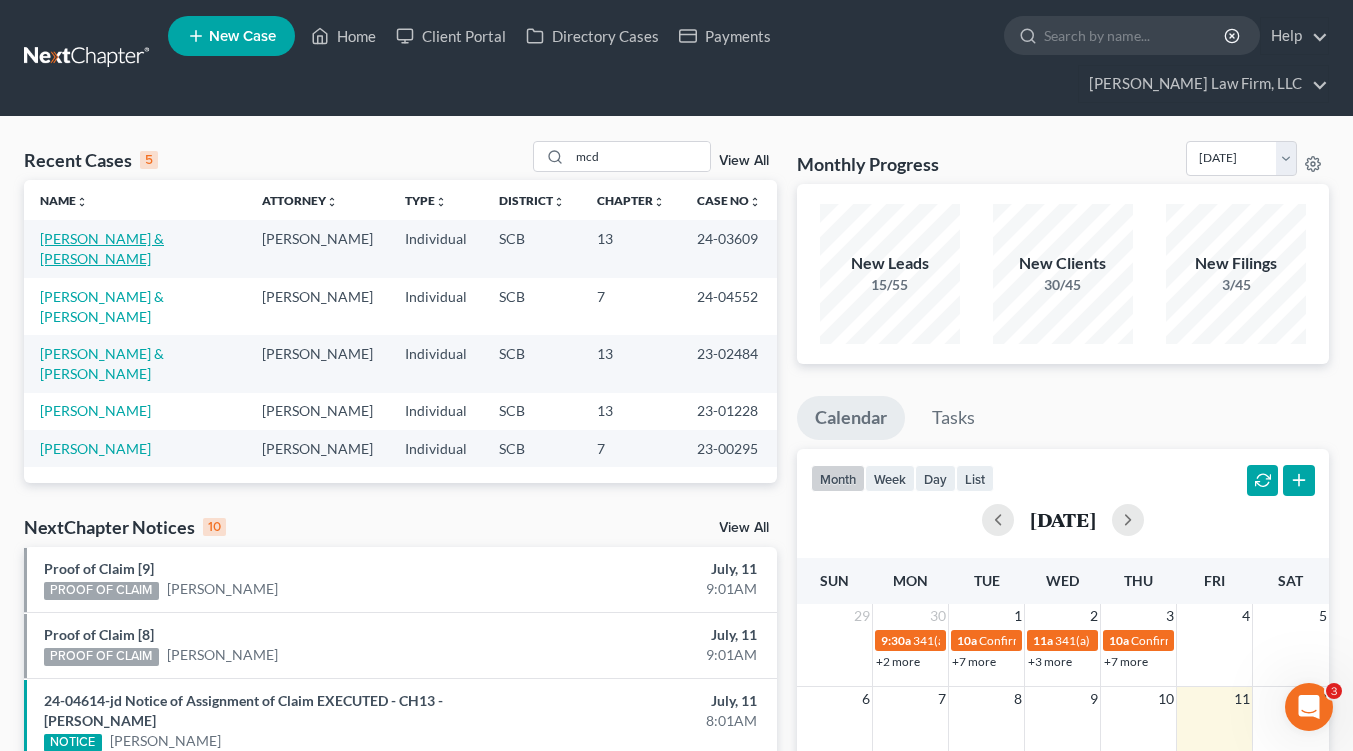 click on "[PERSON_NAME] & [PERSON_NAME]" at bounding box center [102, 248] 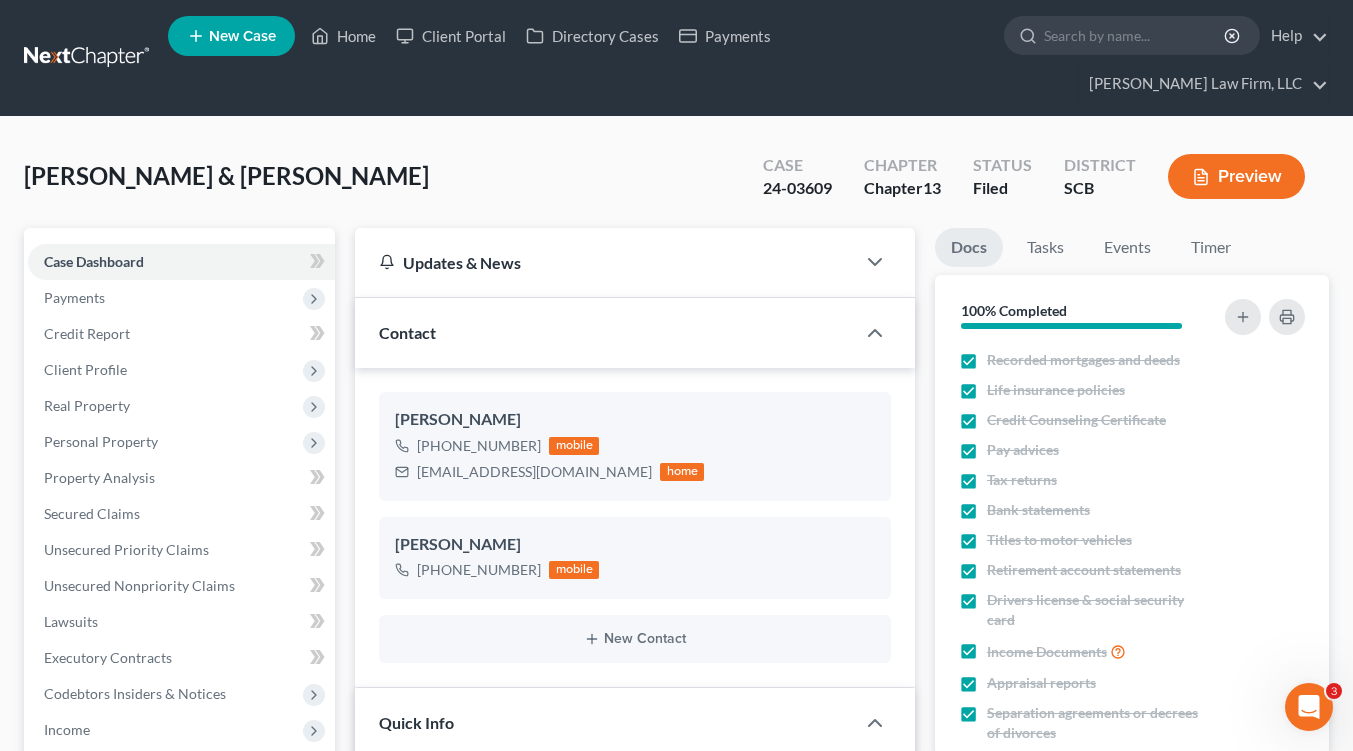 select on "3" 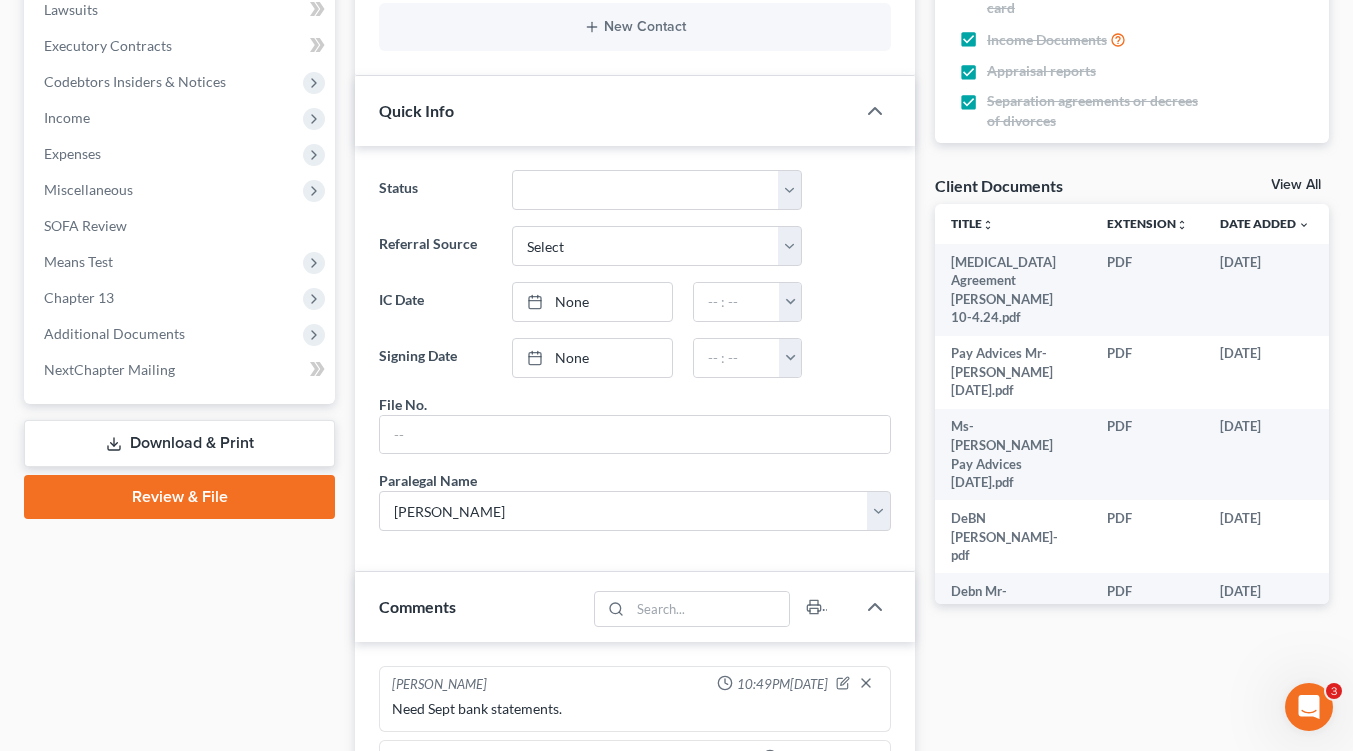 scroll, scrollTop: 1559, scrollLeft: 0, axis: vertical 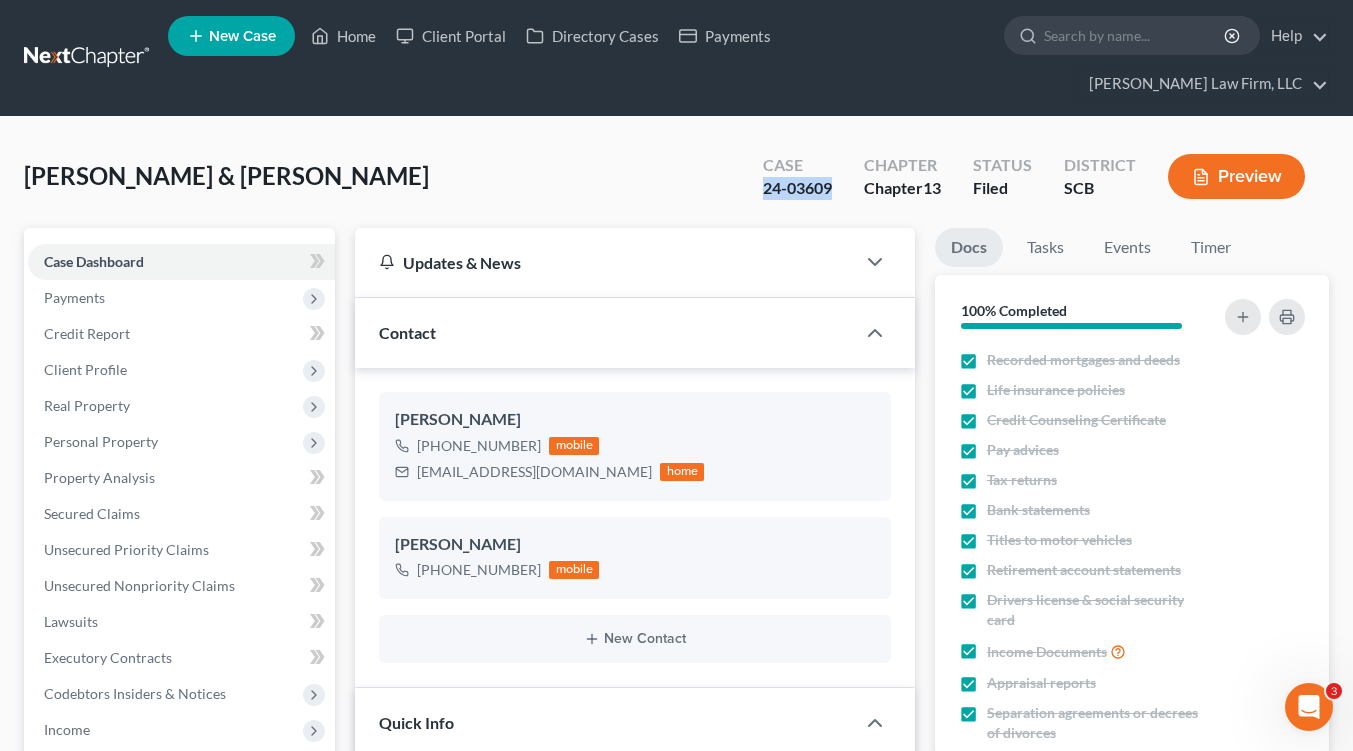 drag, startPoint x: 834, startPoint y: 151, endPoint x: 764, endPoint y: 151, distance: 70 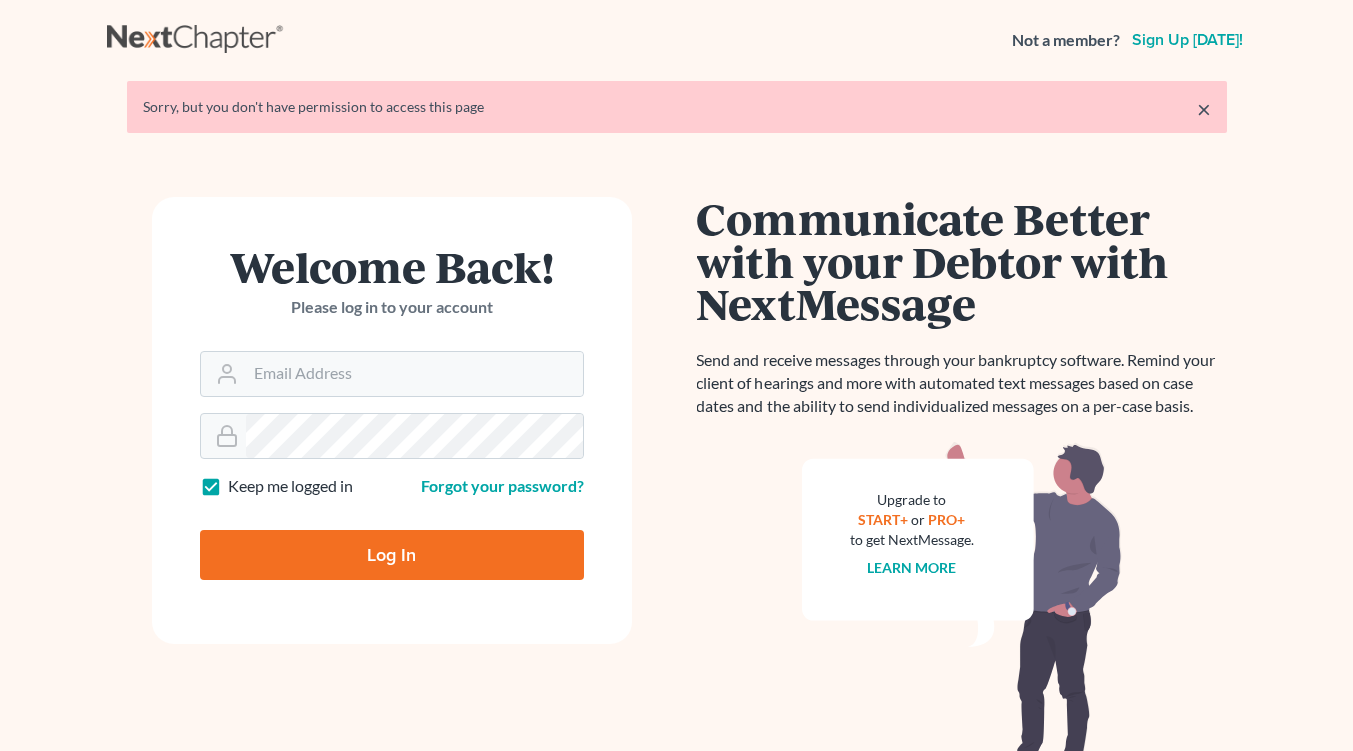 scroll, scrollTop: 0, scrollLeft: 0, axis: both 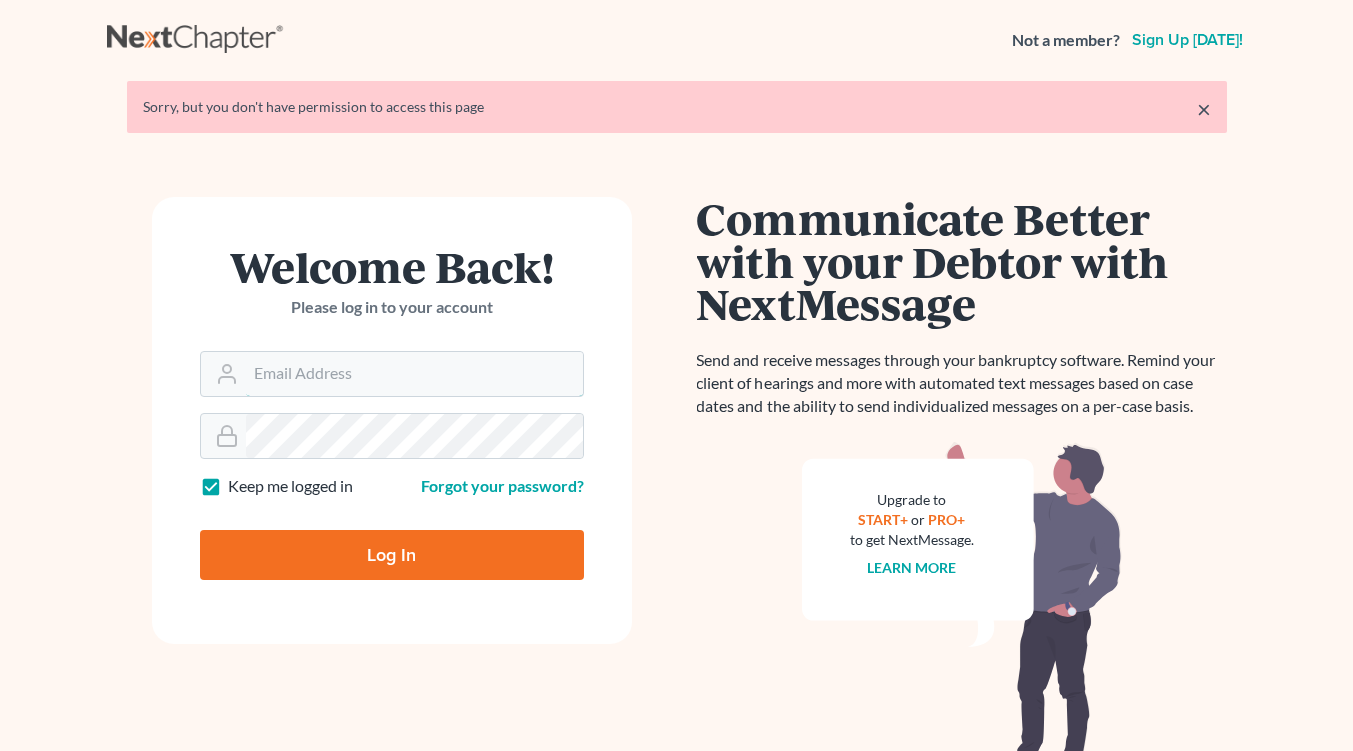 type on "[EMAIL_ADDRESS][DOMAIN_NAME]" 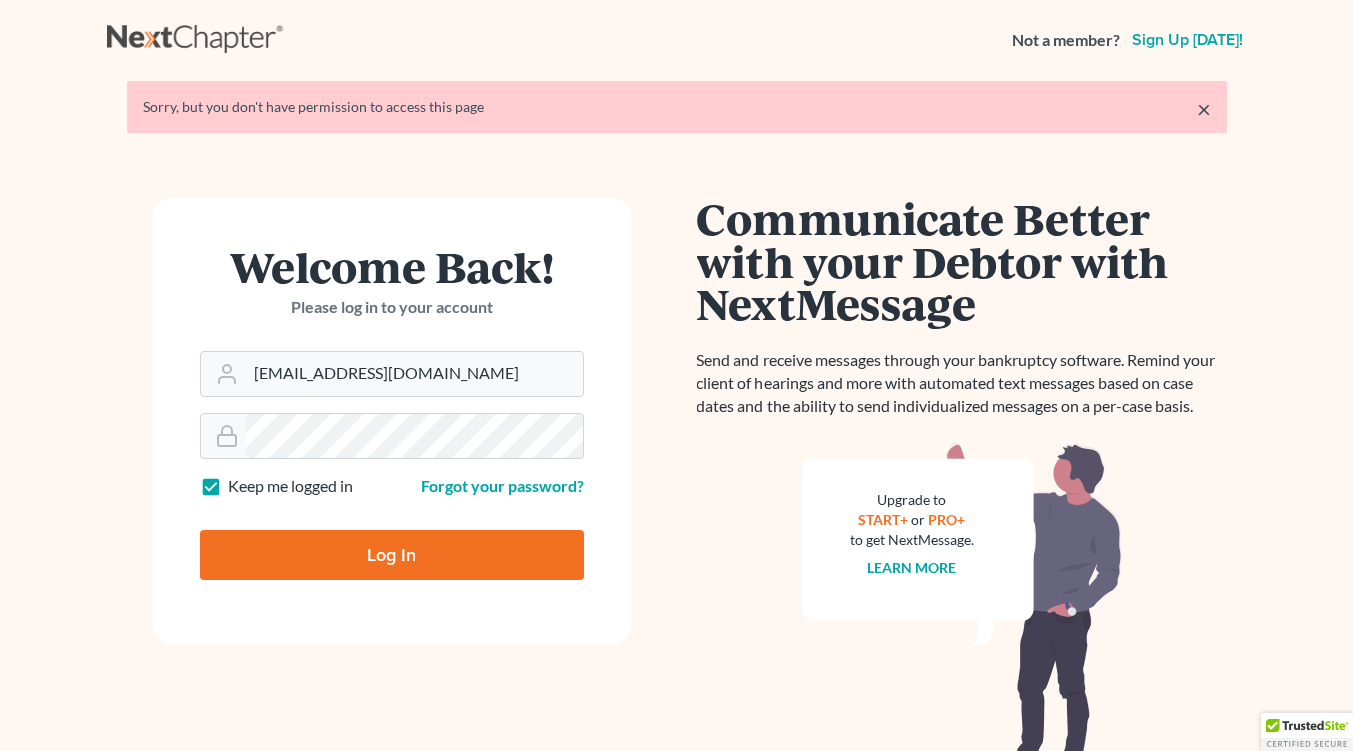 click on "Log In" at bounding box center (392, 555) 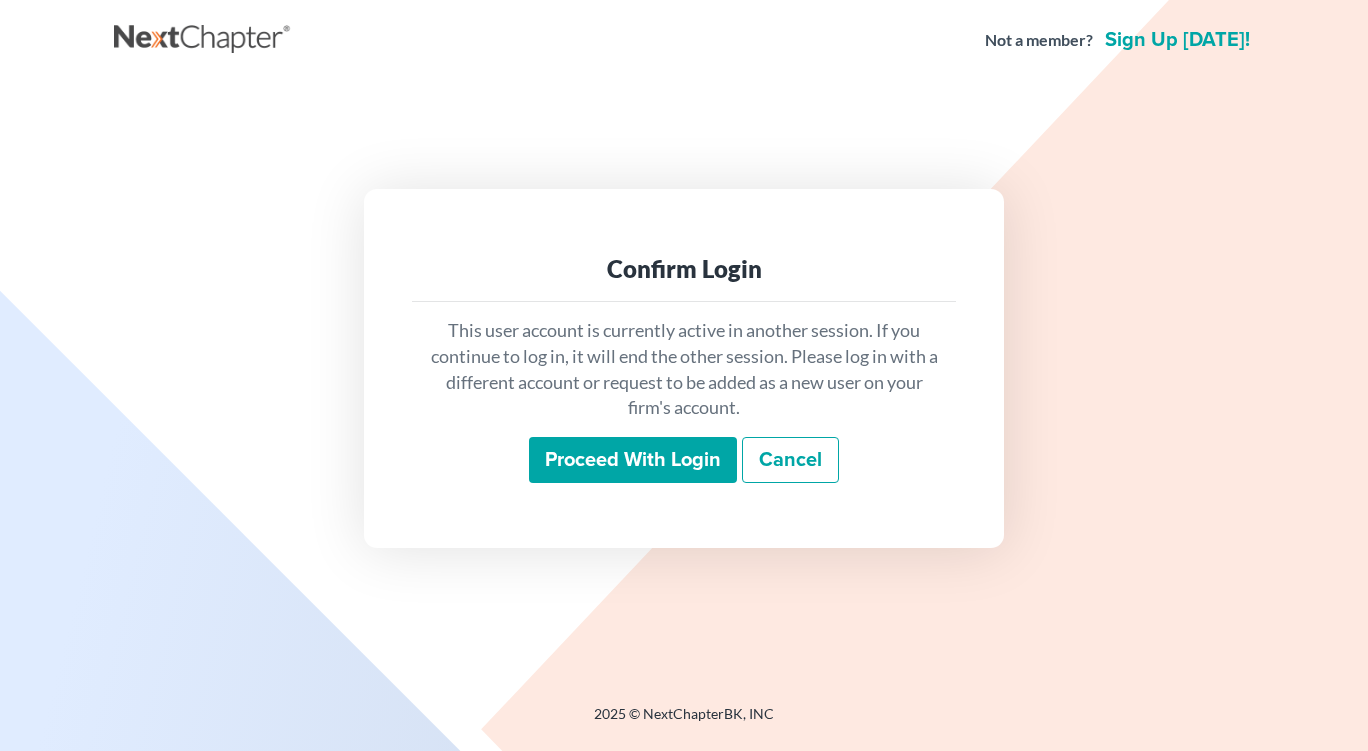 scroll, scrollTop: 0, scrollLeft: 0, axis: both 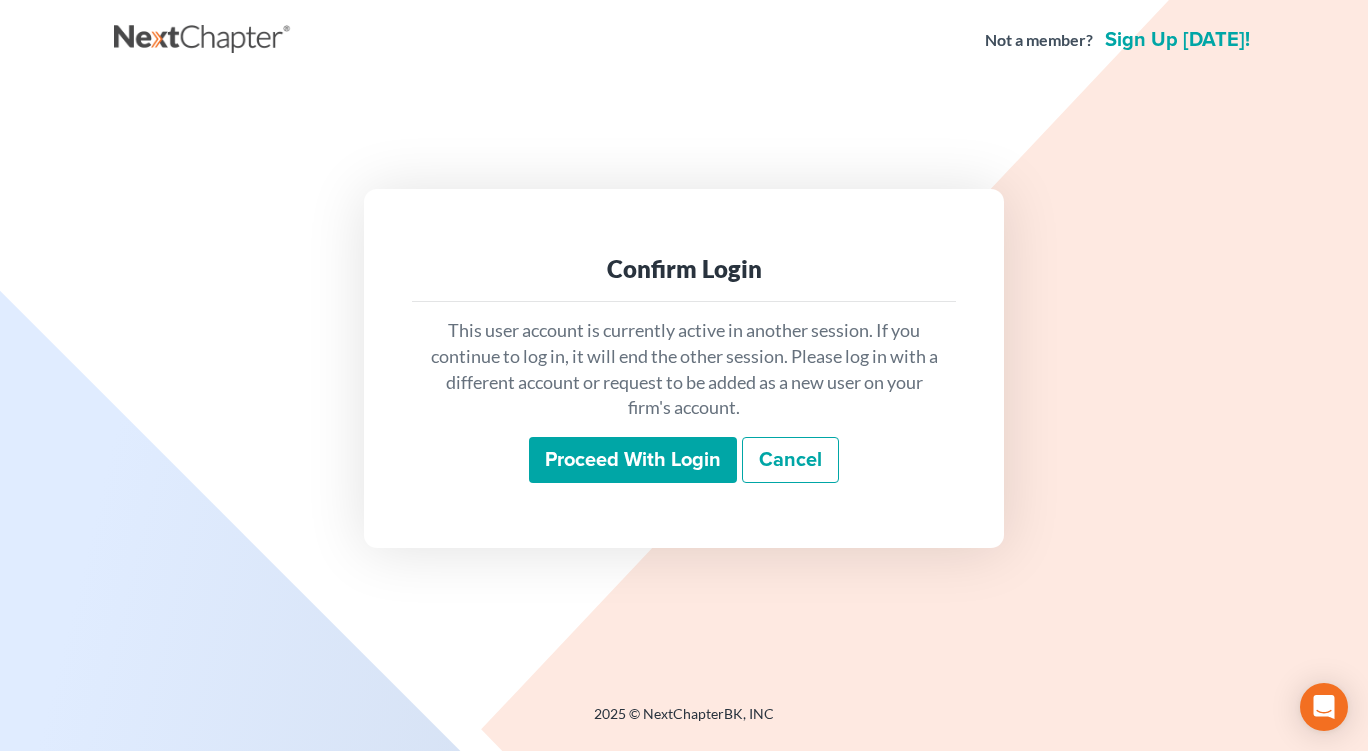 click on "Proceed with login" at bounding box center (633, 460) 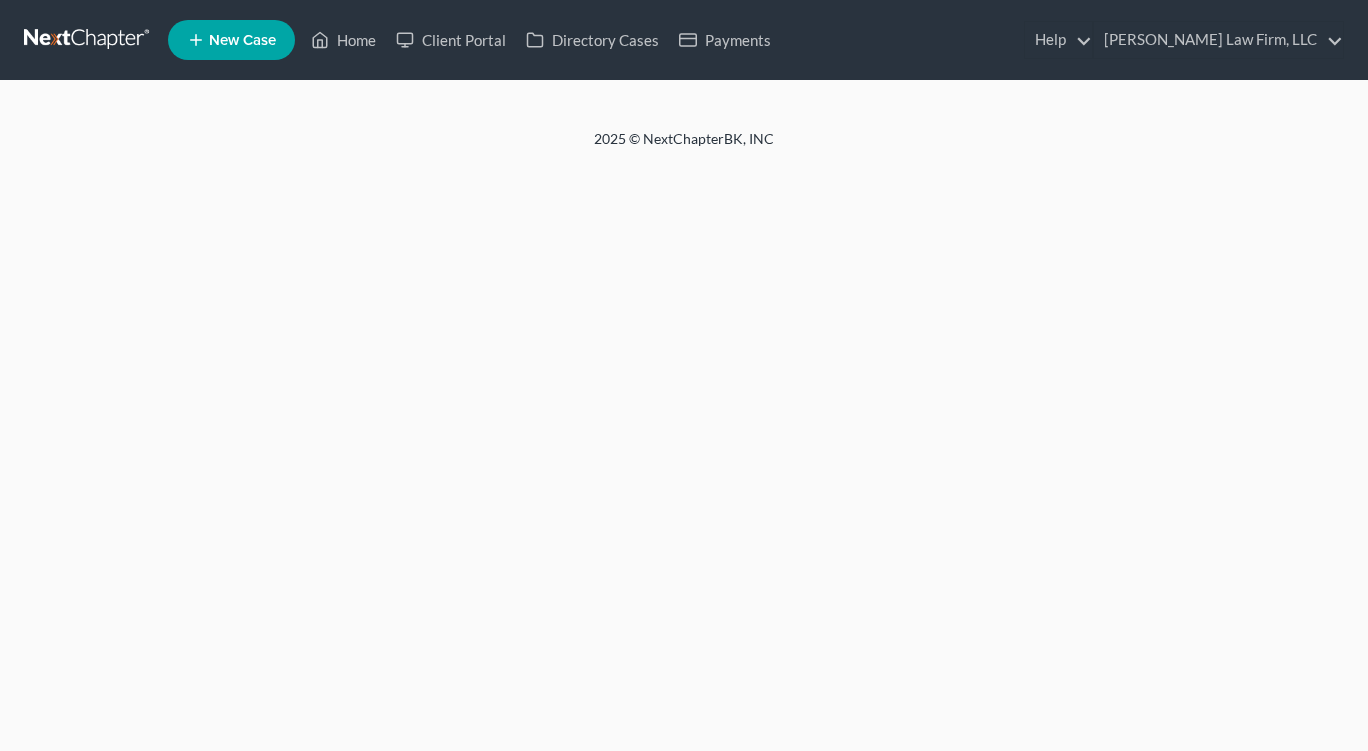 scroll, scrollTop: 0, scrollLeft: 0, axis: both 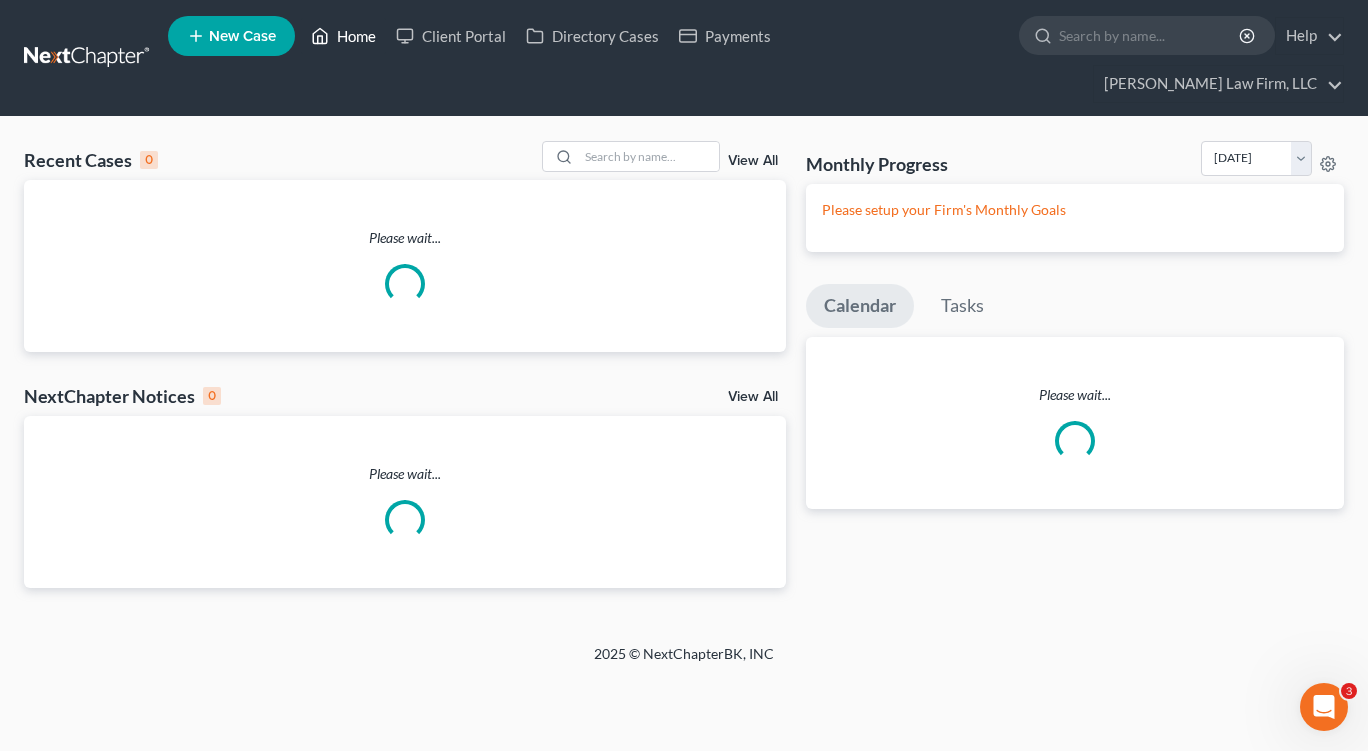 click on "Home" at bounding box center (343, 36) 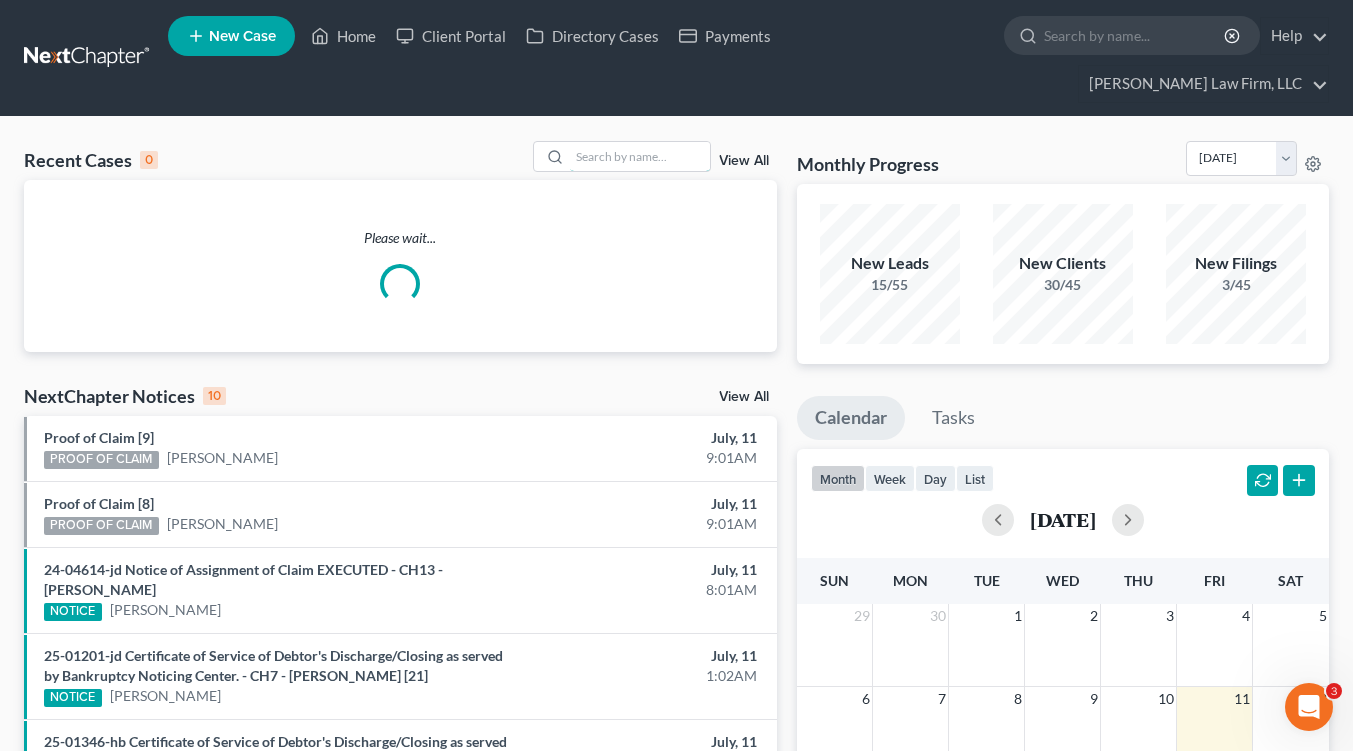 click at bounding box center [640, 156] 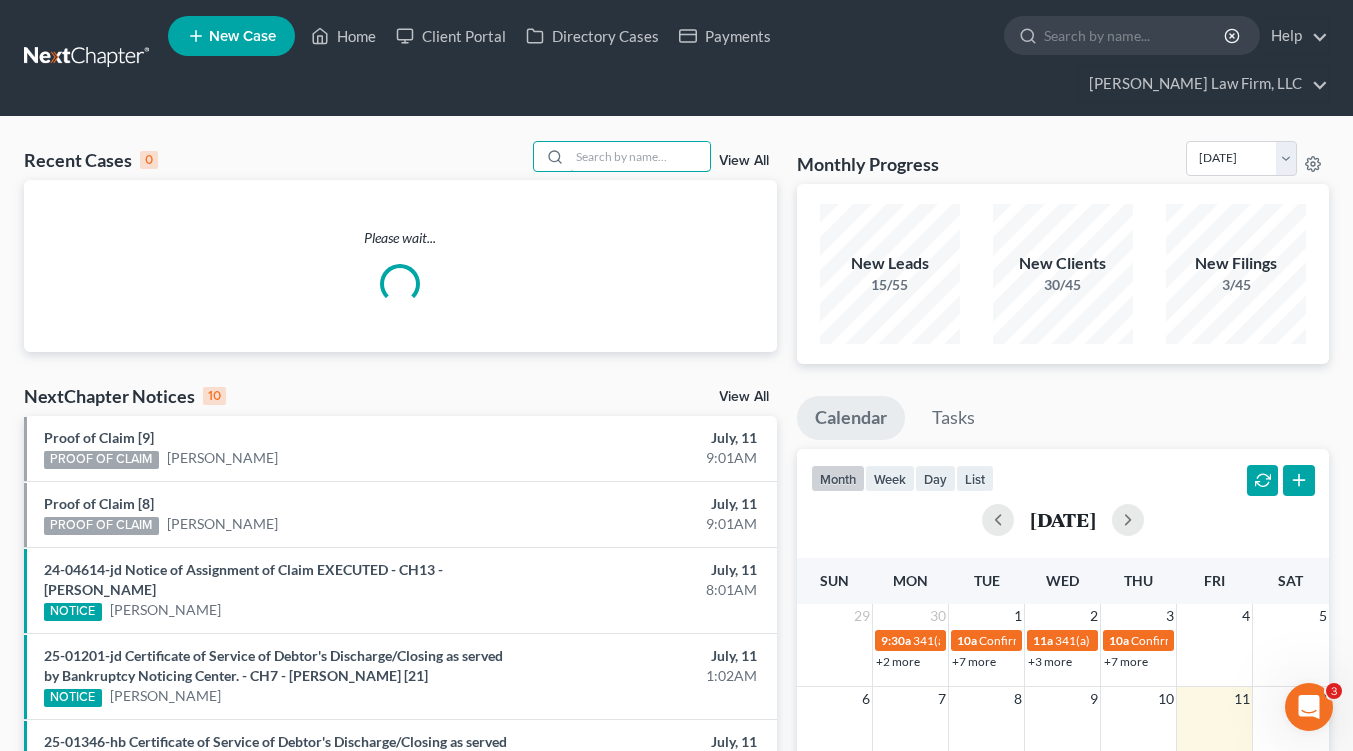 type on "d" 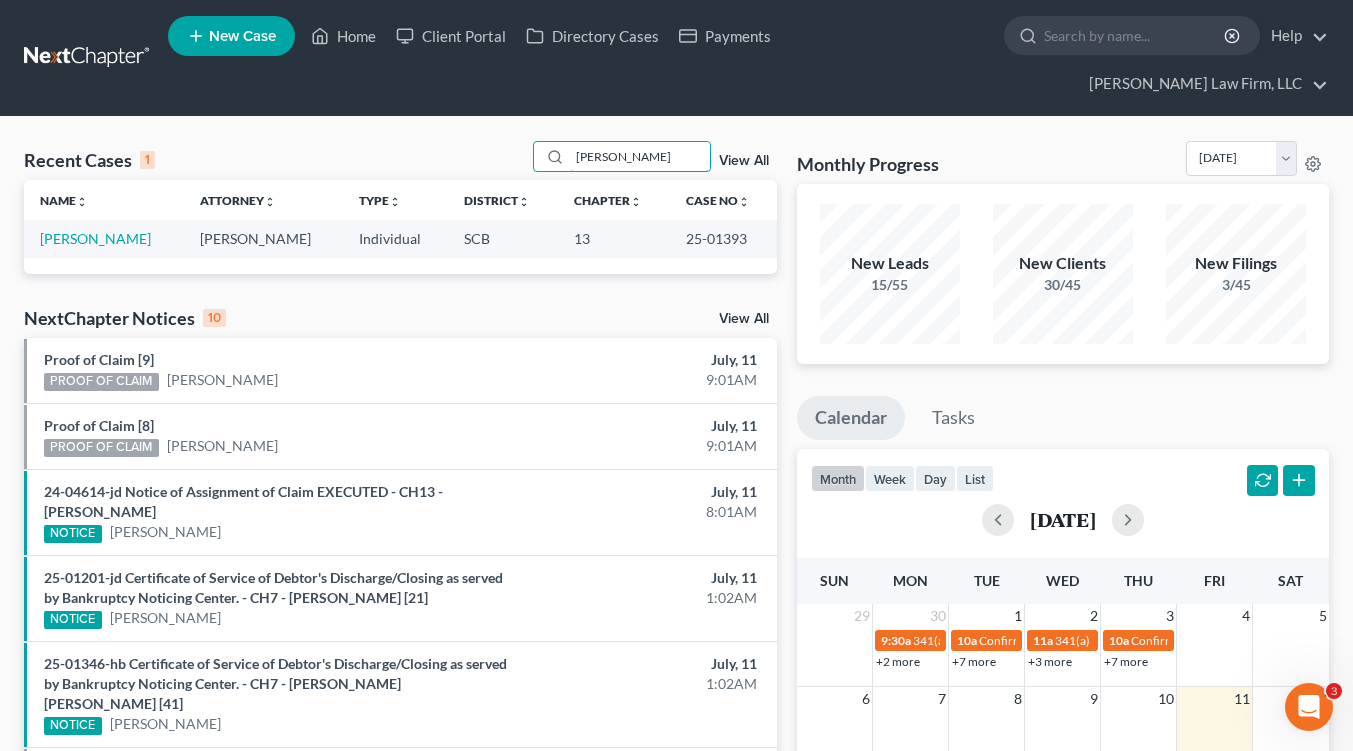 type on "[PERSON_NAME]" 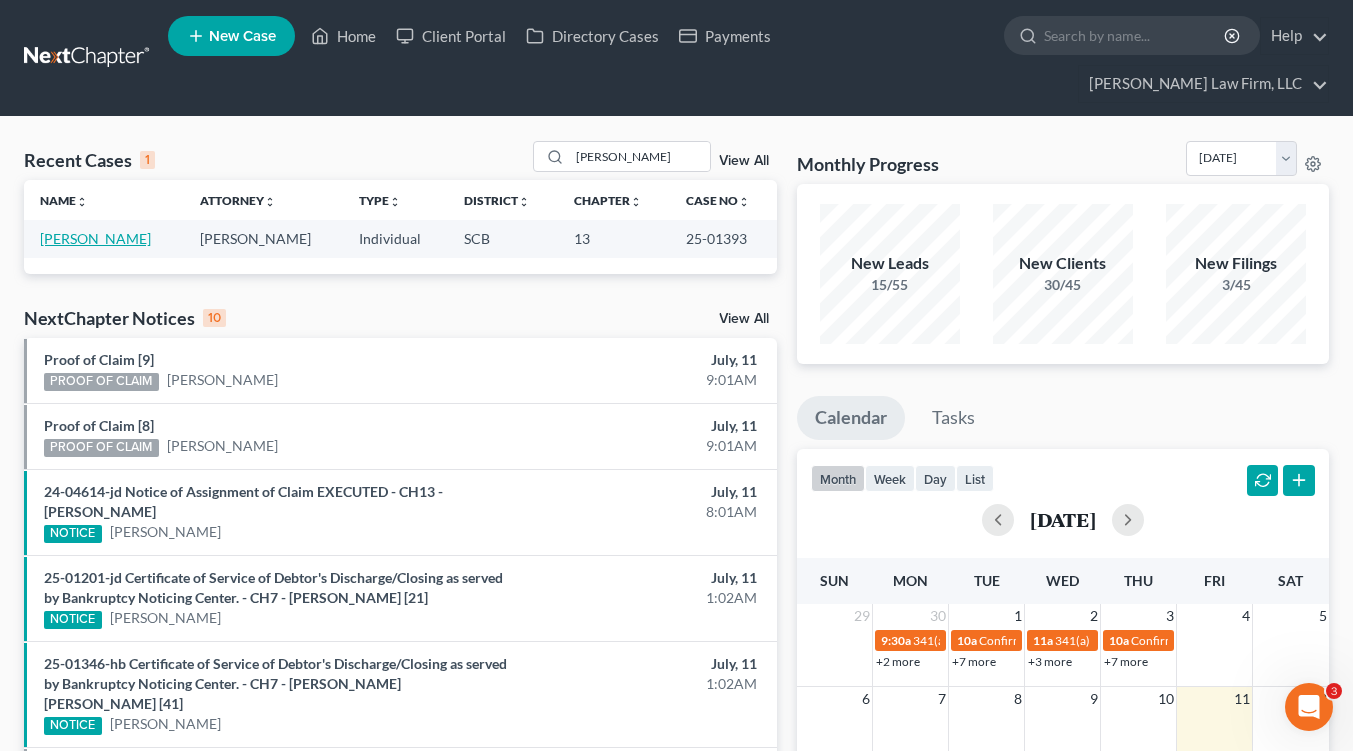 click on "[PERSON_NAME]" at bounding box center (95, 238) 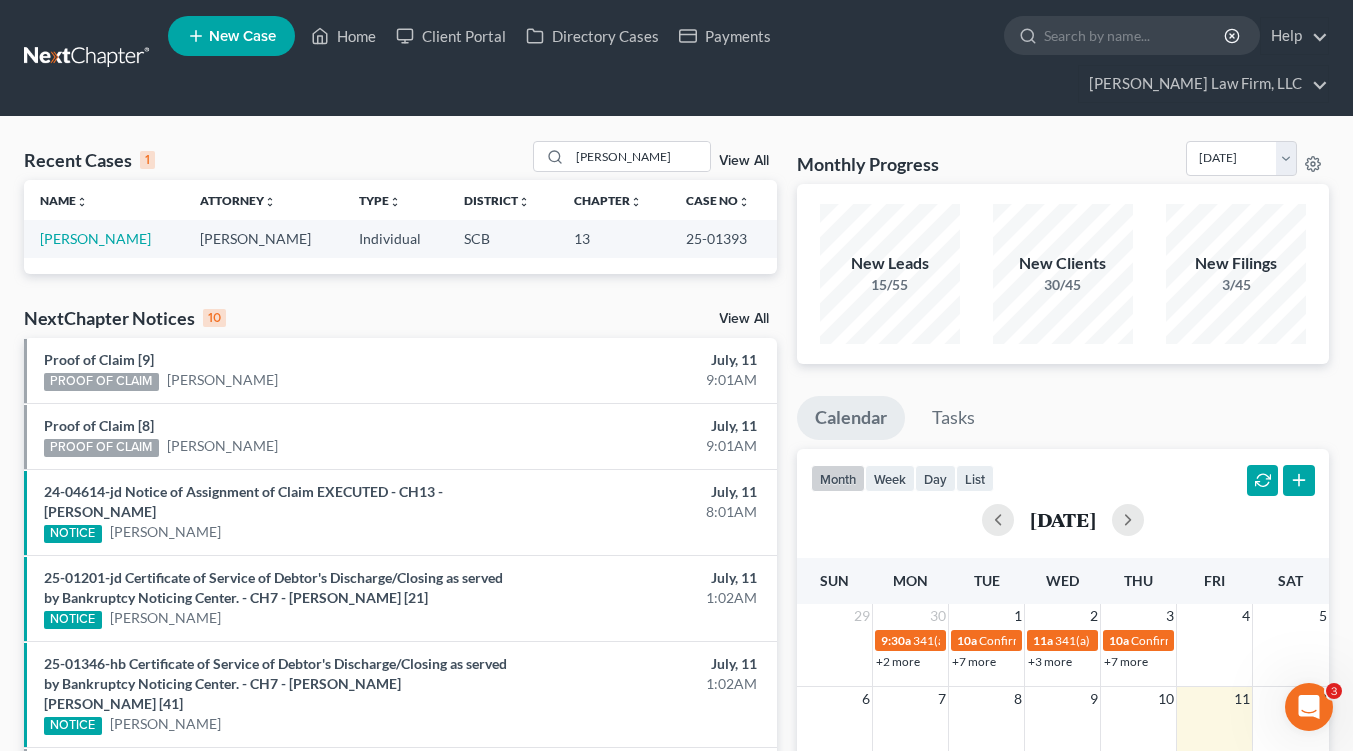 select on "2" 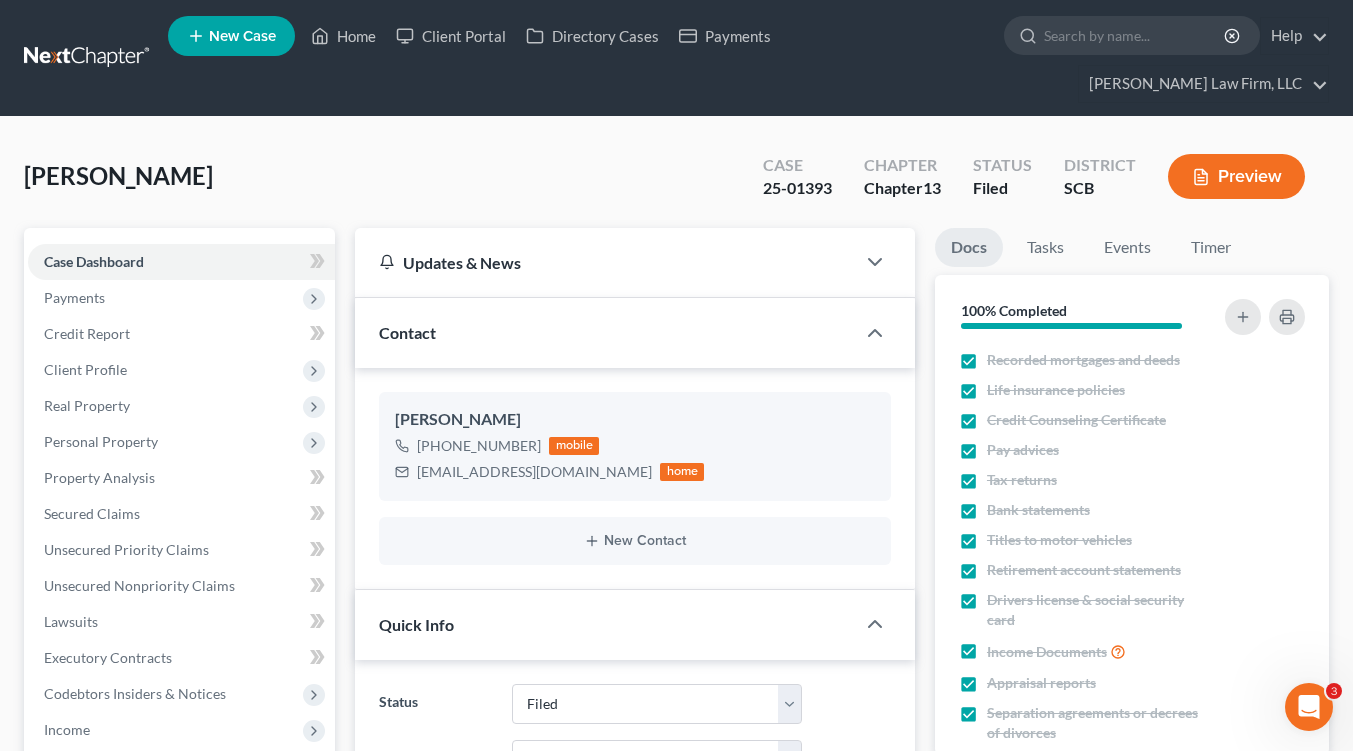 select on "3" 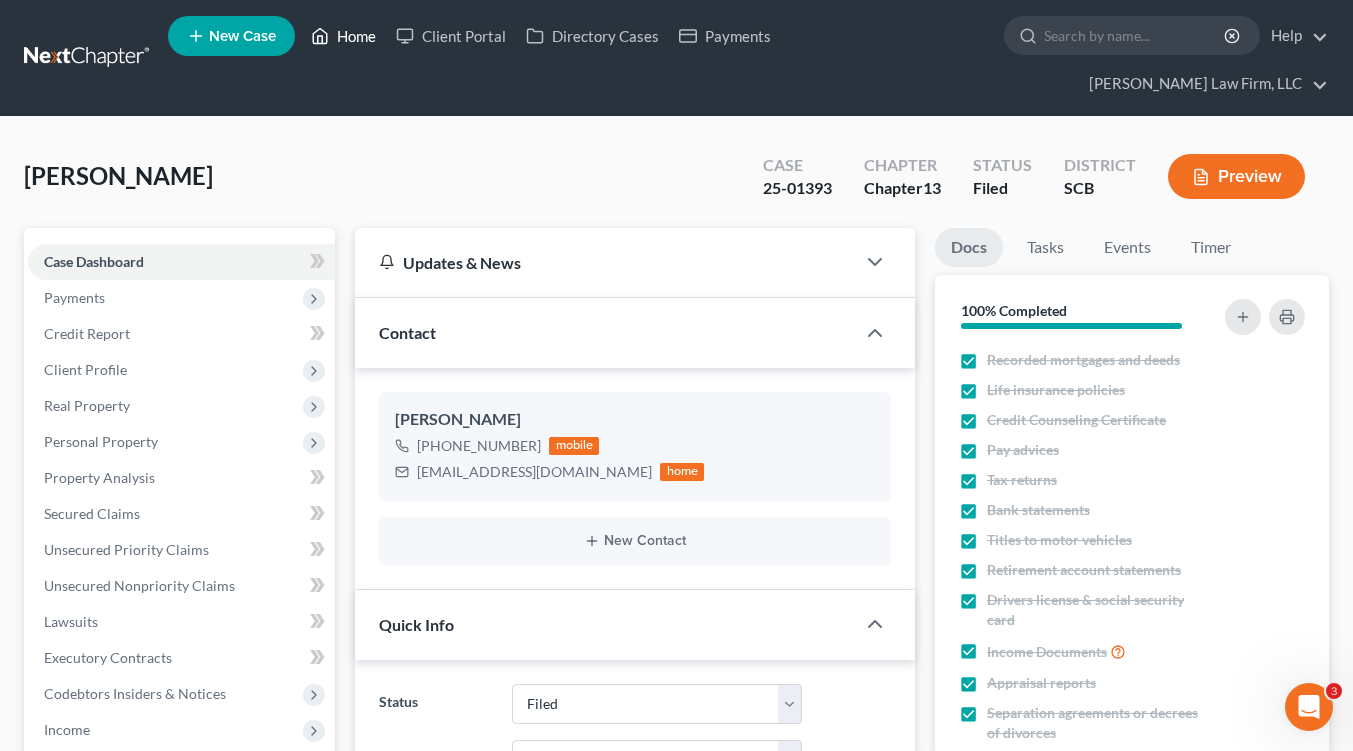 click on "Home" at bounding box center (343, 36) 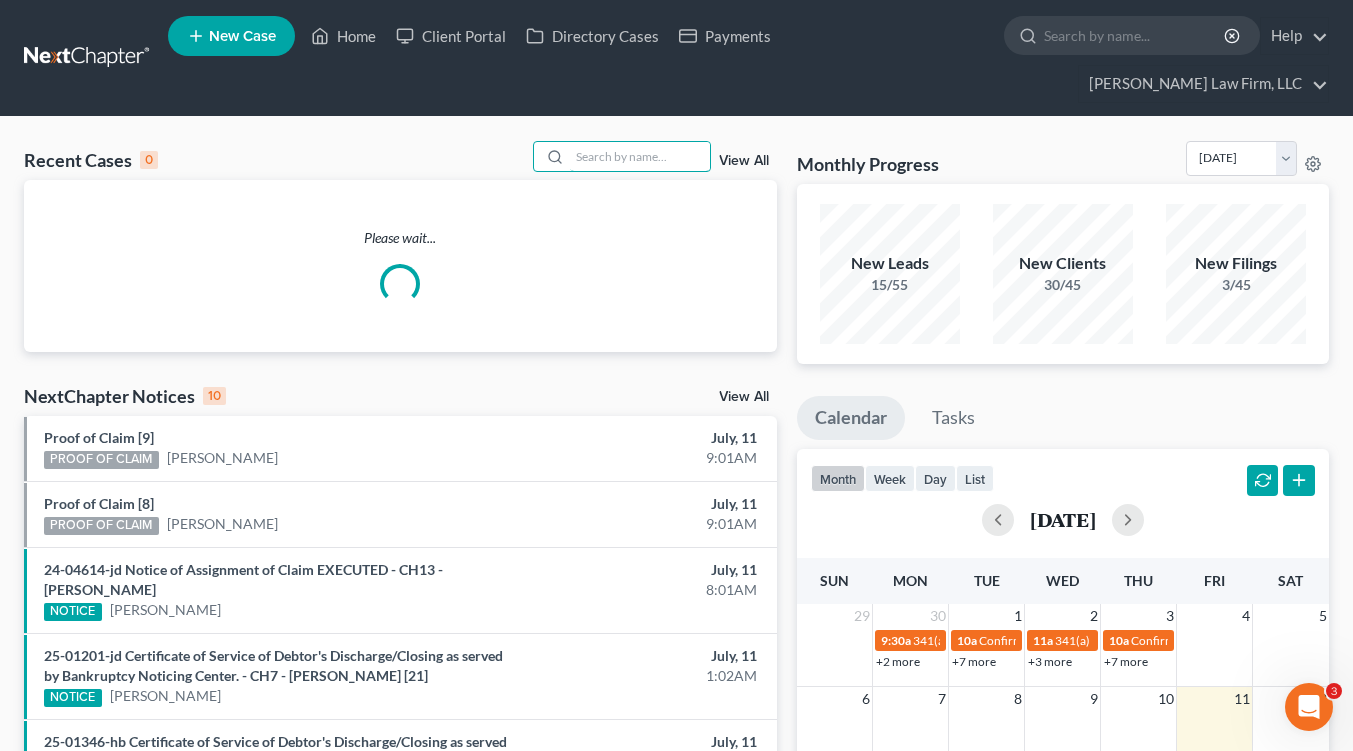 drag, startPoint x: 624, startPoint y: 128, endPoint x: 633, endPoint y: 109, distance: 21.023796 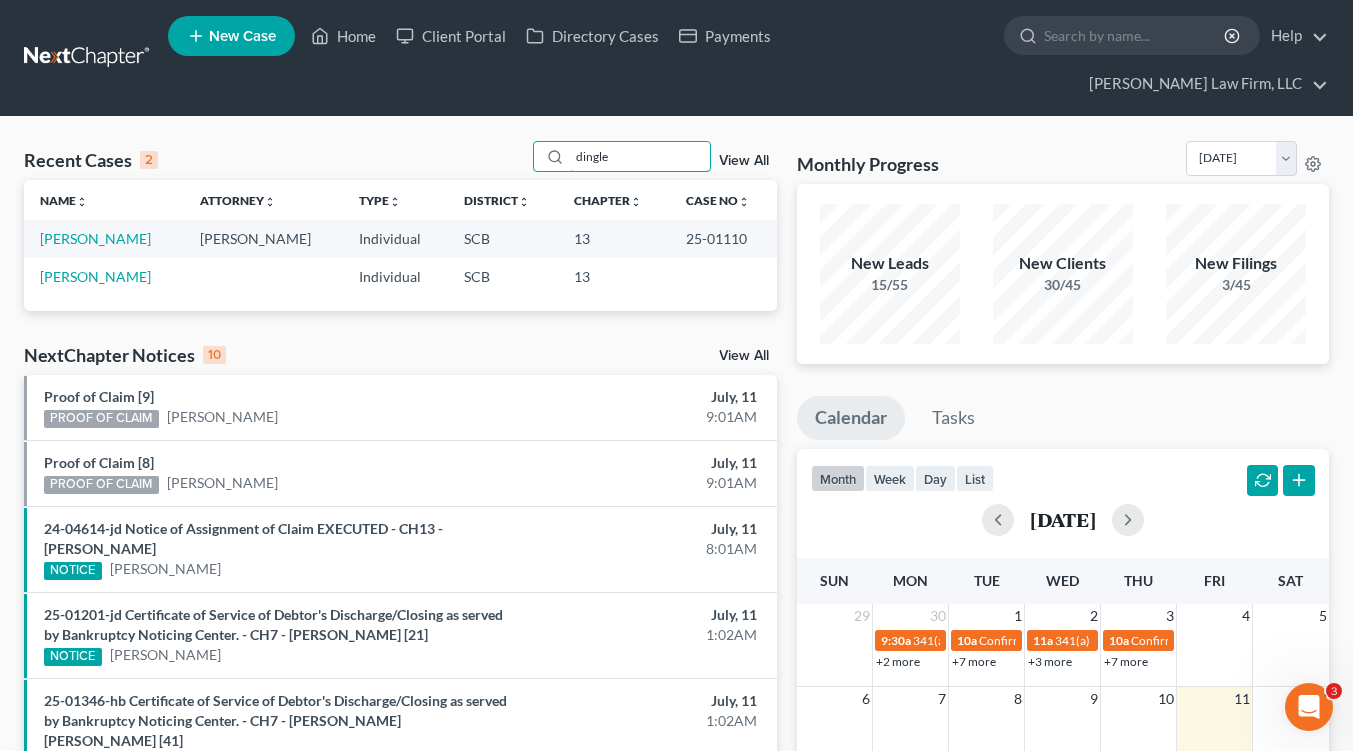 type on "dingle" 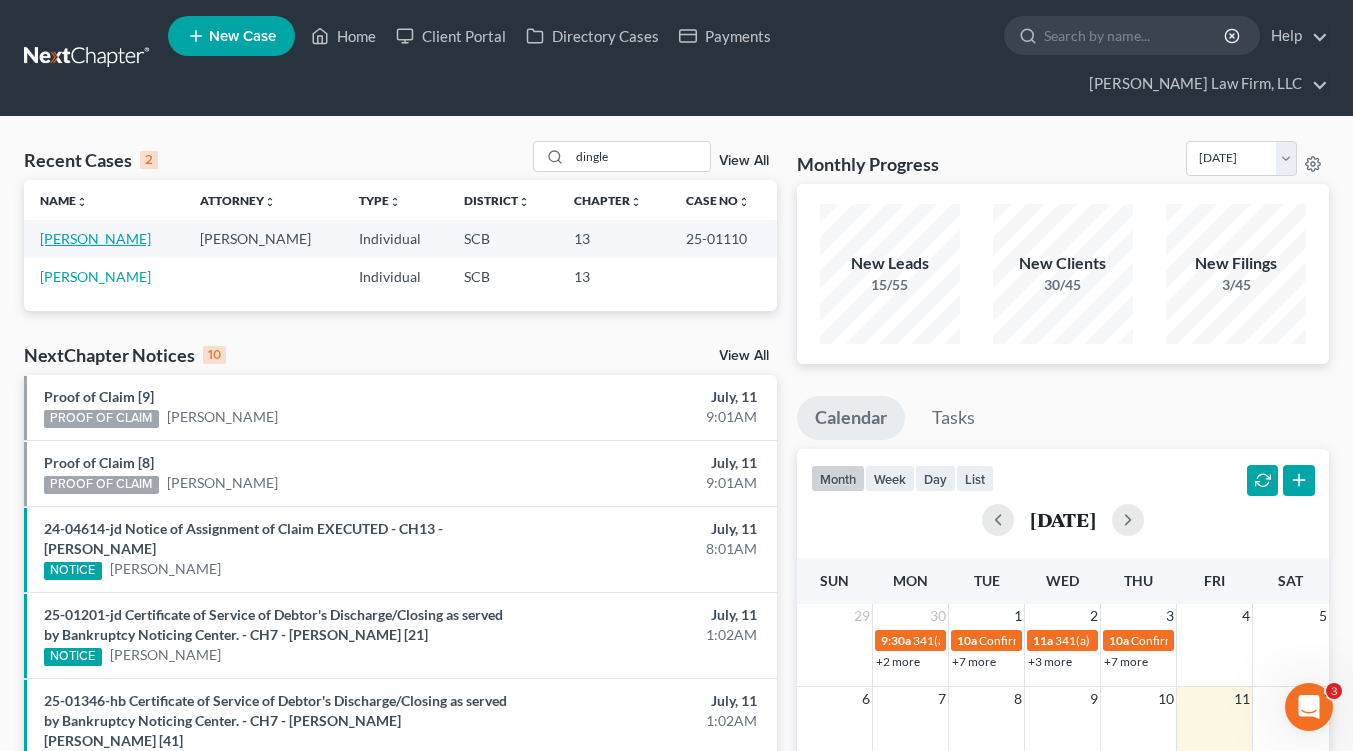 click on "[PERSON_NAME]" at bounding box center (95, 238) 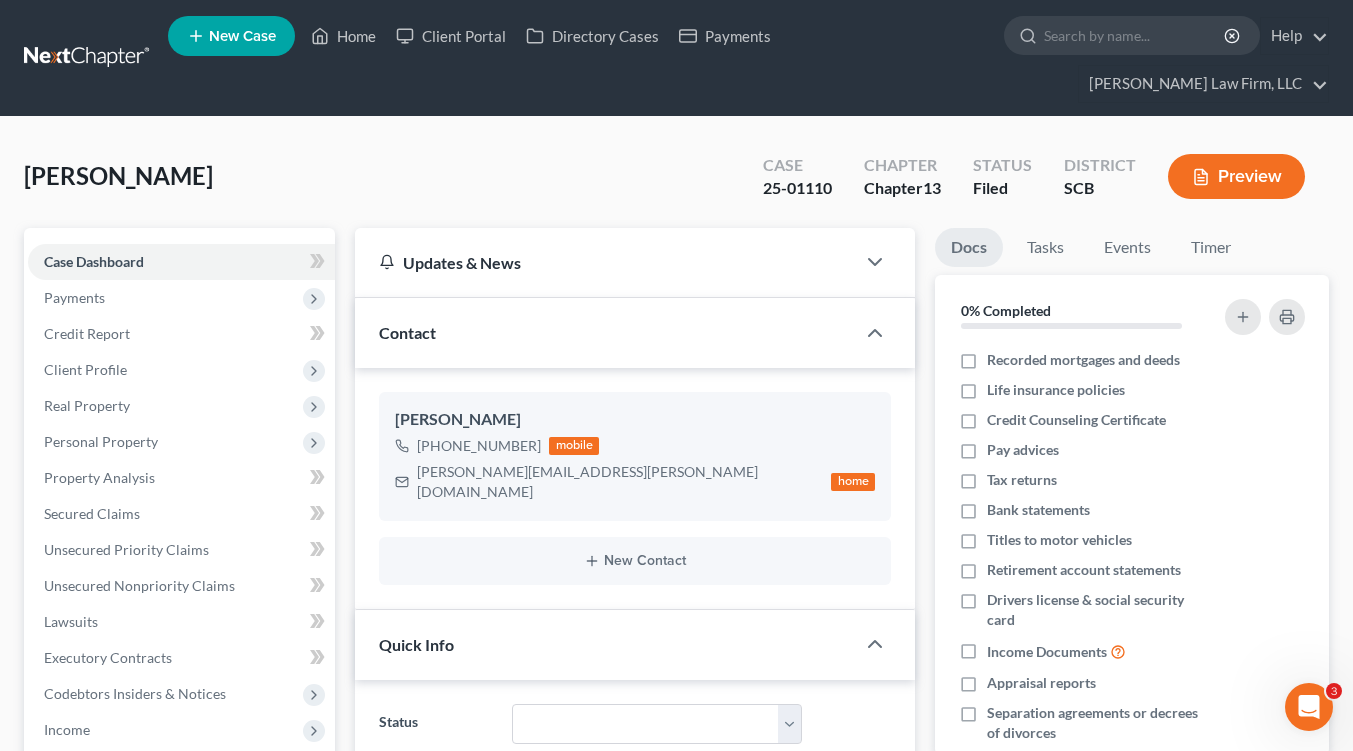 scroll, scrollTop: 135, scrollLeft: 0, axis: vertical 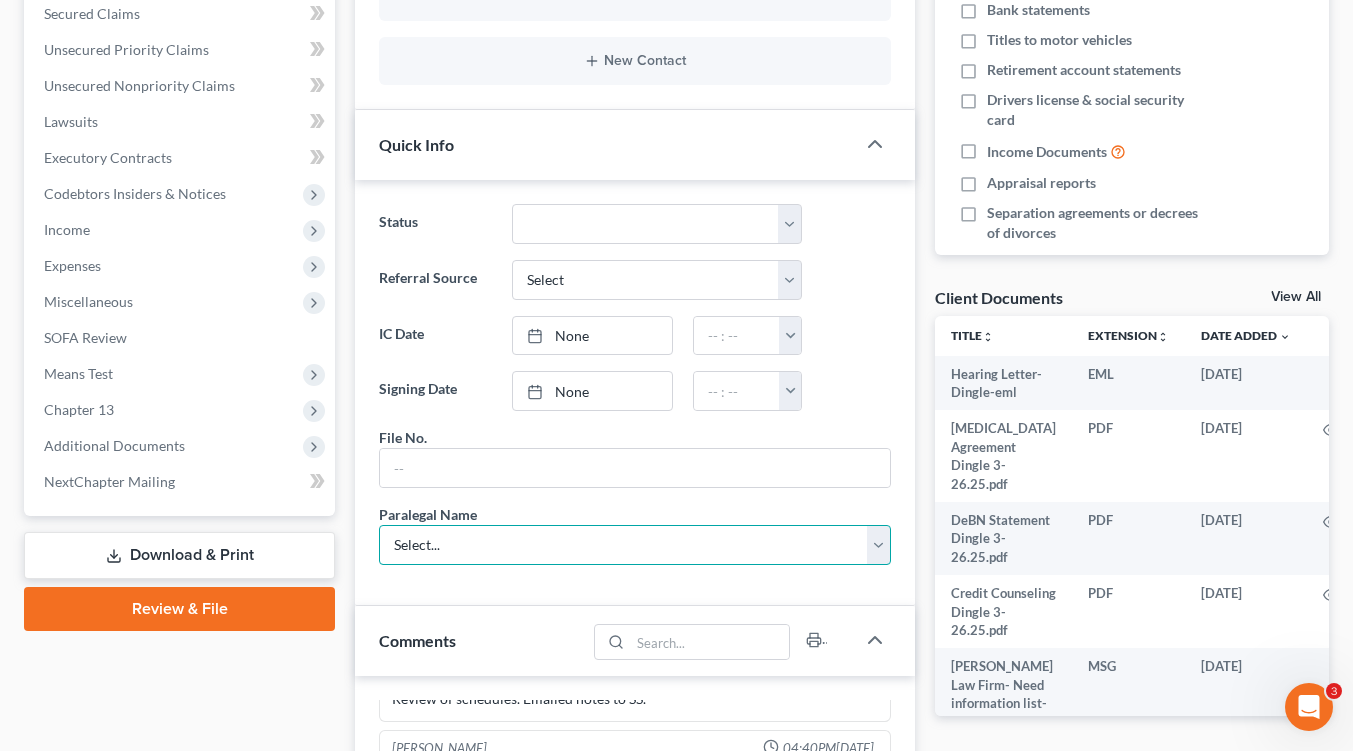 click on "Select... [PERSON_NAME] [PERSON_NAME] [PERSON_NAME] [PERSON_NAME]" at bounding box center (635, 545) 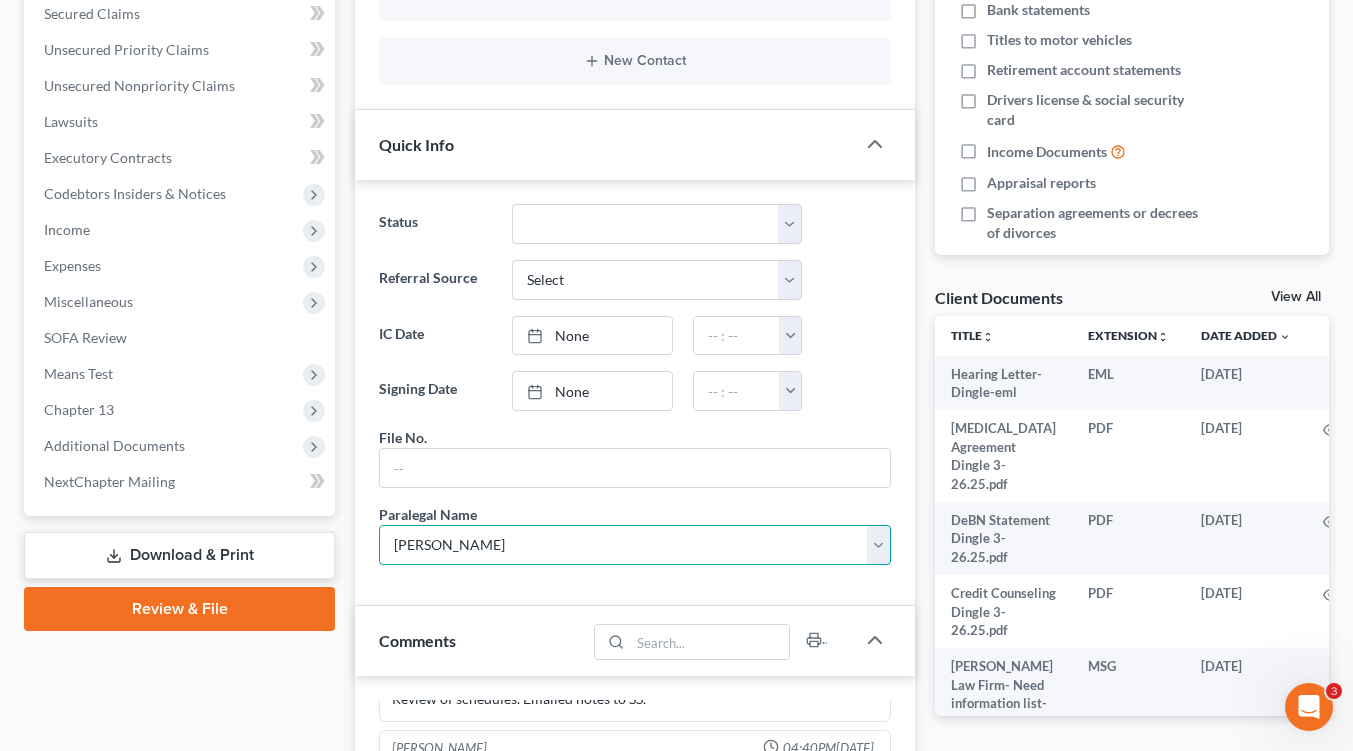 click on "Select... [PERSON_NAME] [PERSON_NAME] [PERSON_NAME] [PERSON_NAME]" at bounding box center (635, 545) 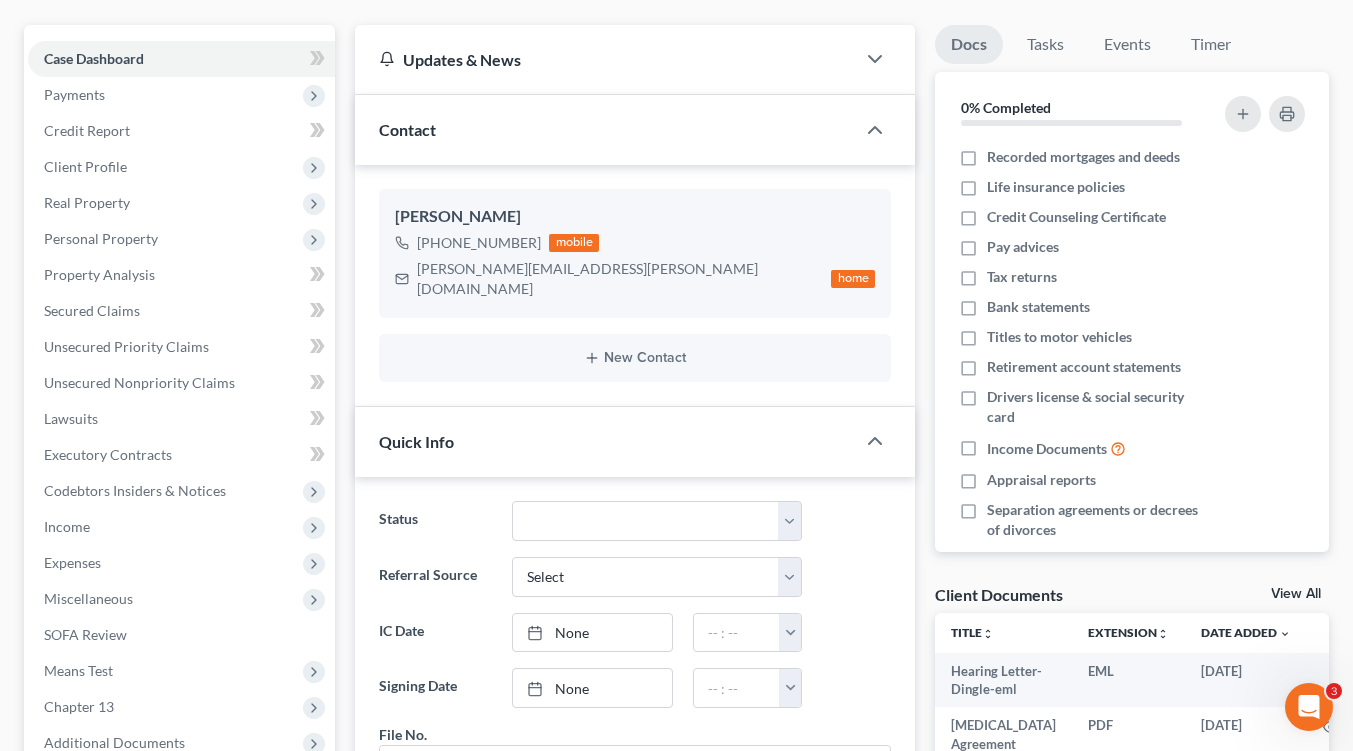 scroll, scrollTop: 0, scrollLeft: 0, axis: both 